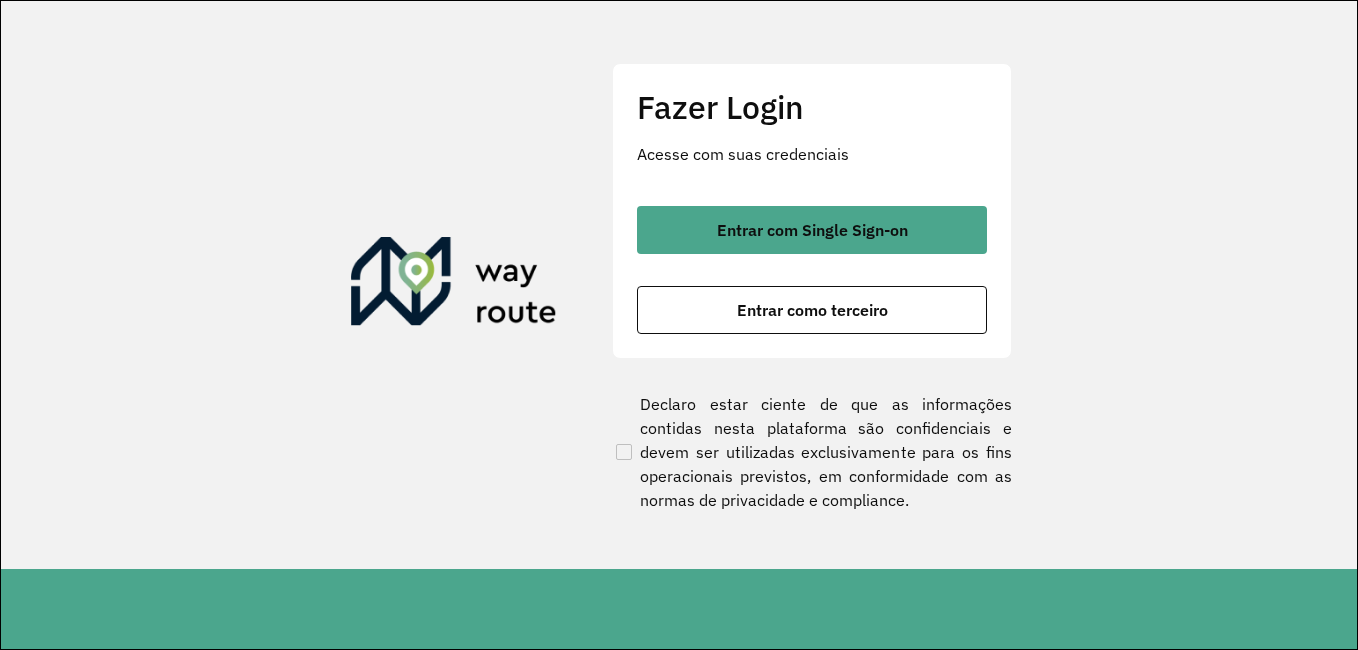 scroll, scrollTop: 0, scrollLeft: 0, axis: both 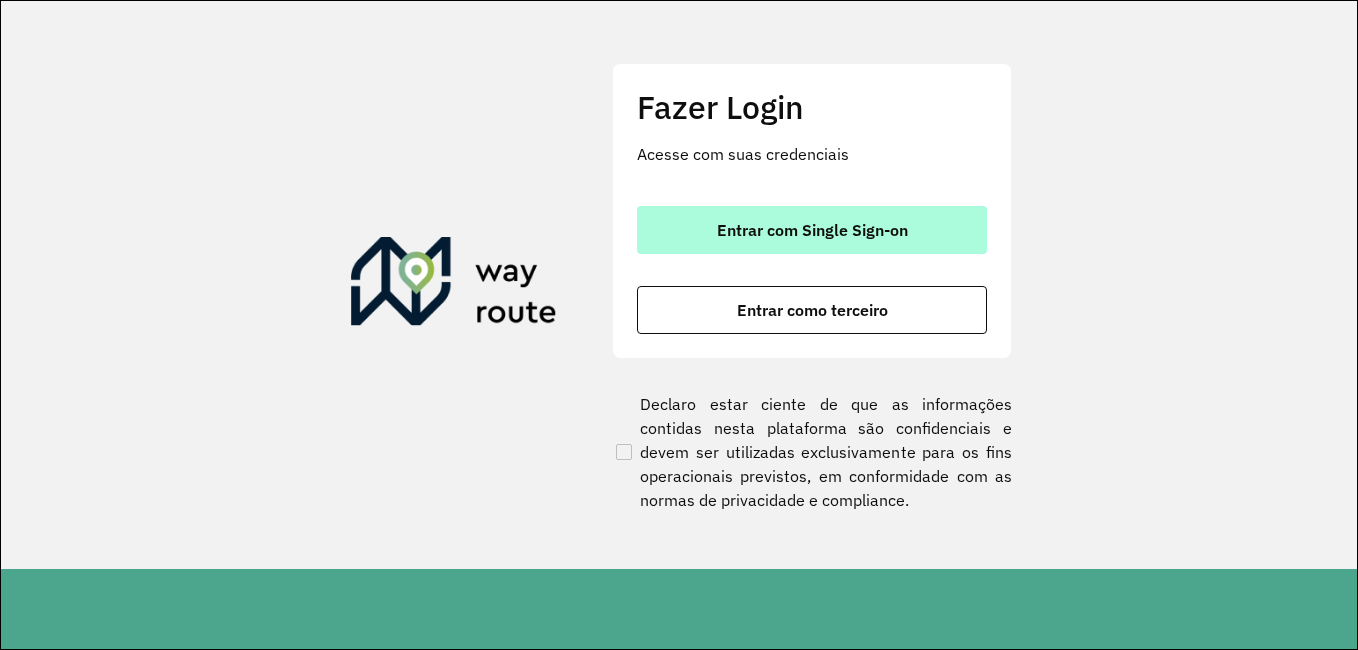 click on "Entrar com Single Sign-on" at bounding box center (812, 230) 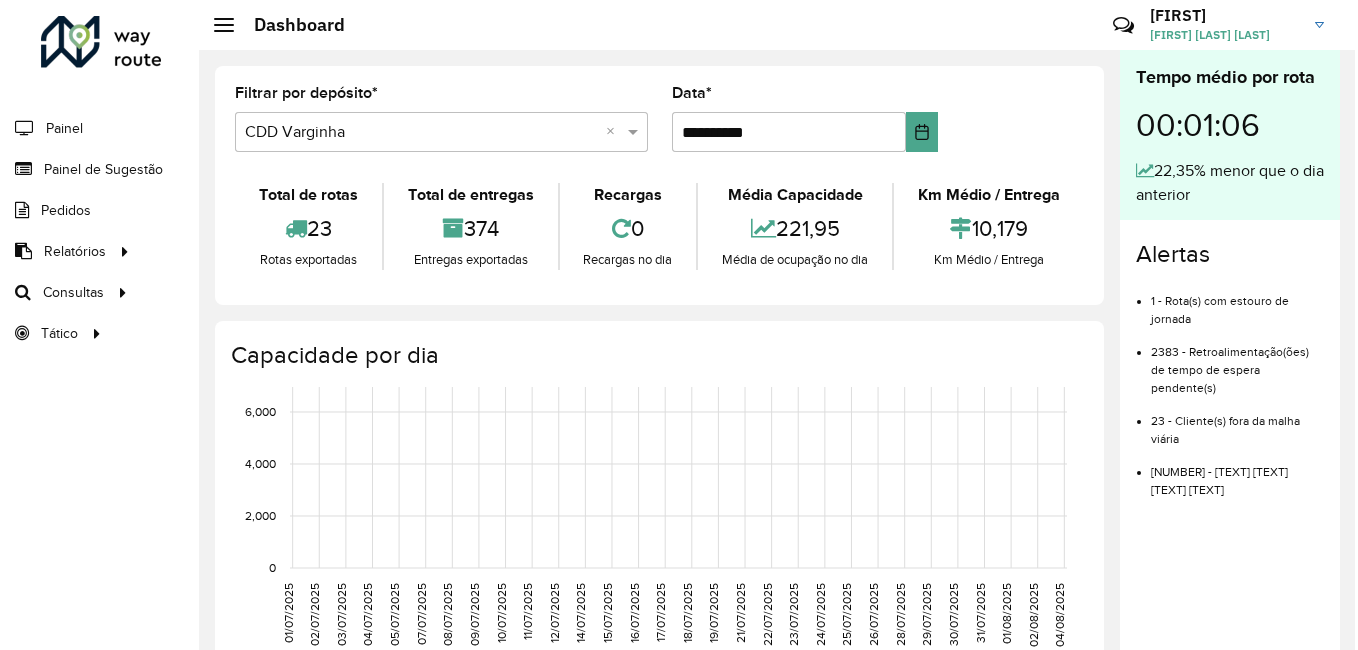 scroll, scrollTop: 0, scrollLeft: 0, axis: both 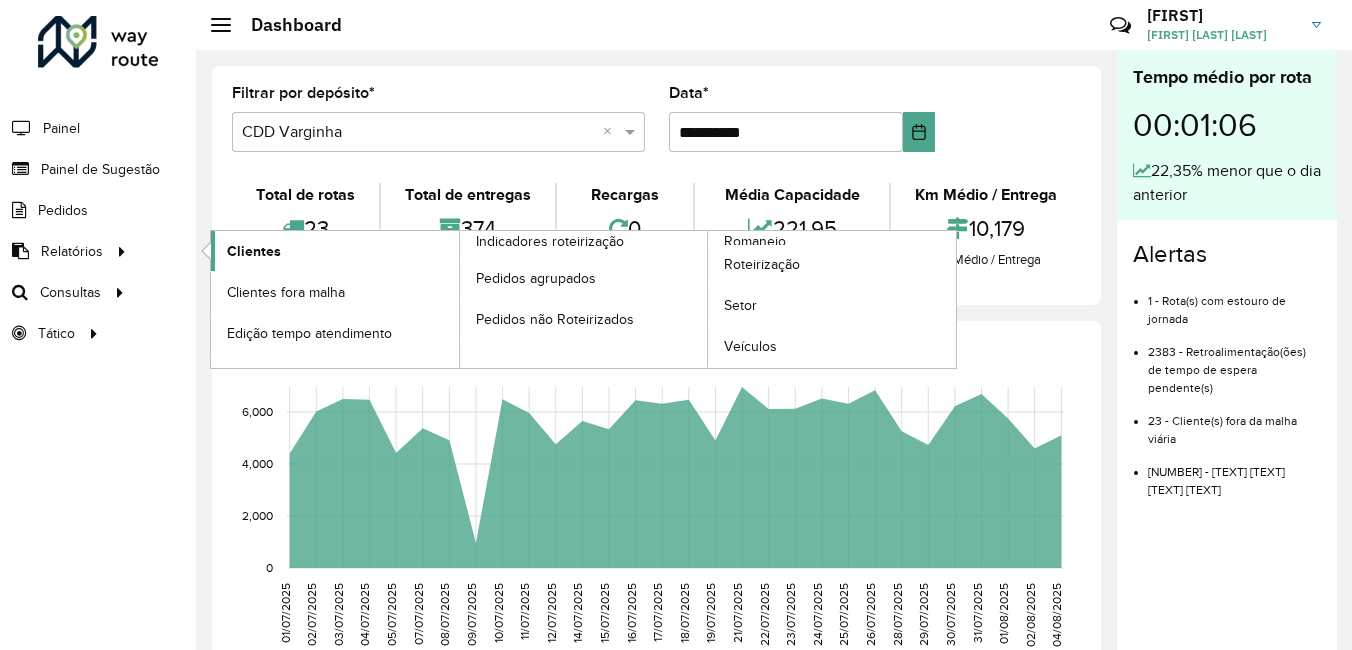 click on "Clientes" 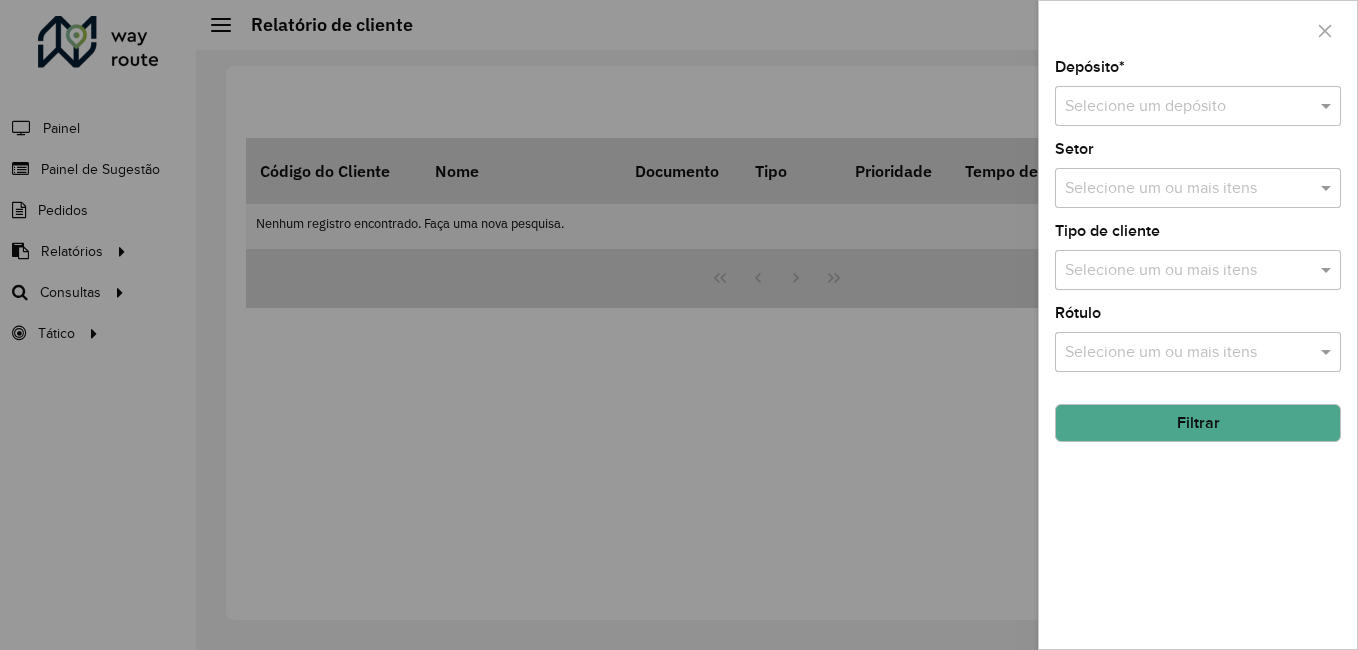 click at bounding box center (1178, 107) 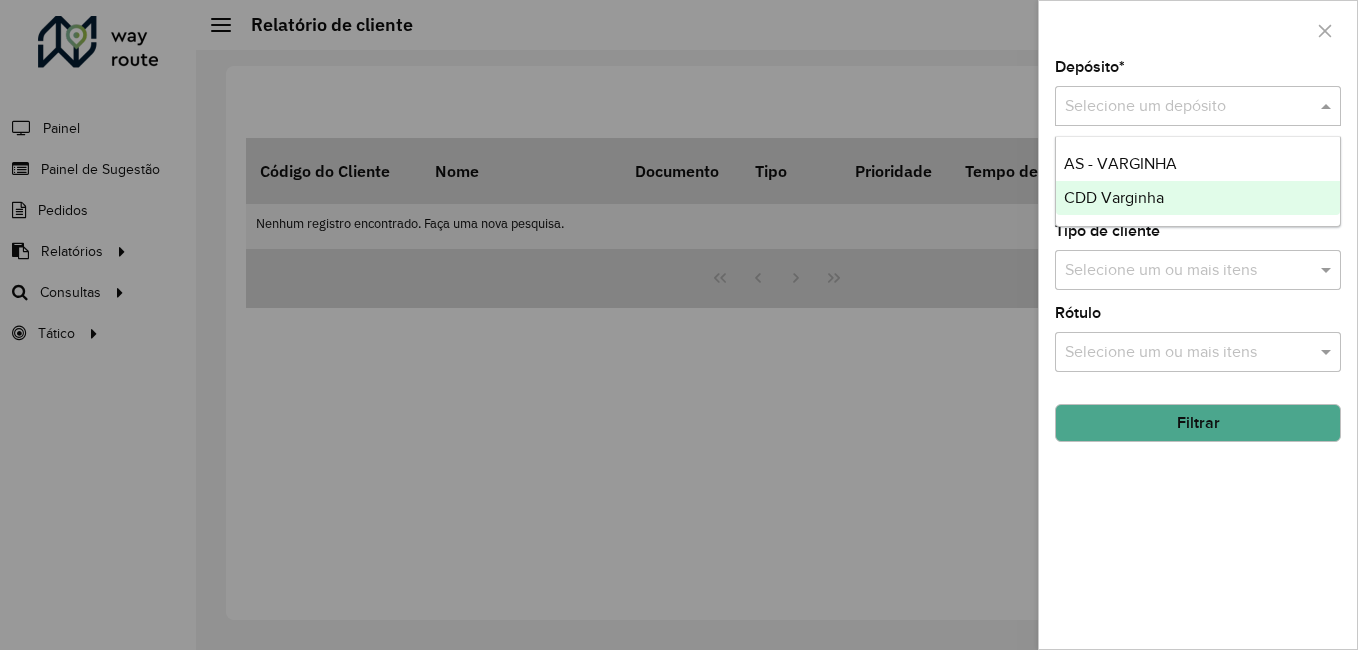 click on "CDD Varginha" at bounding box center [1114, 197] 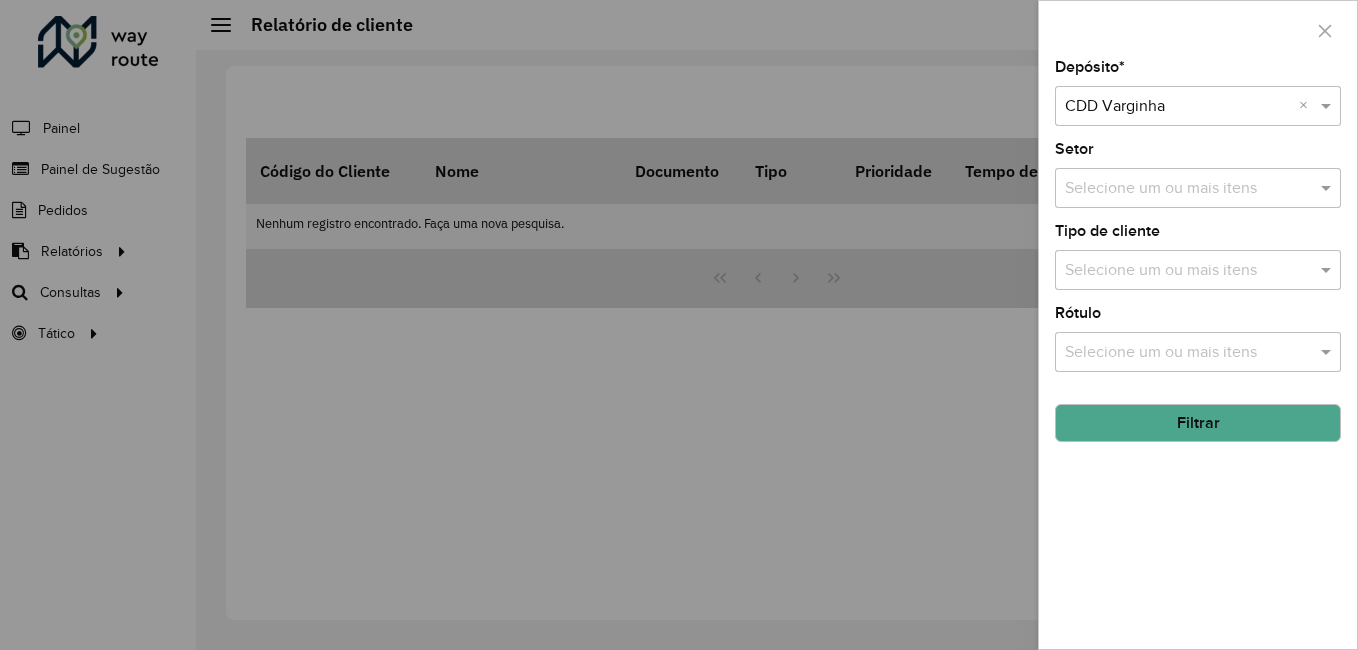 click on "Filtrar" 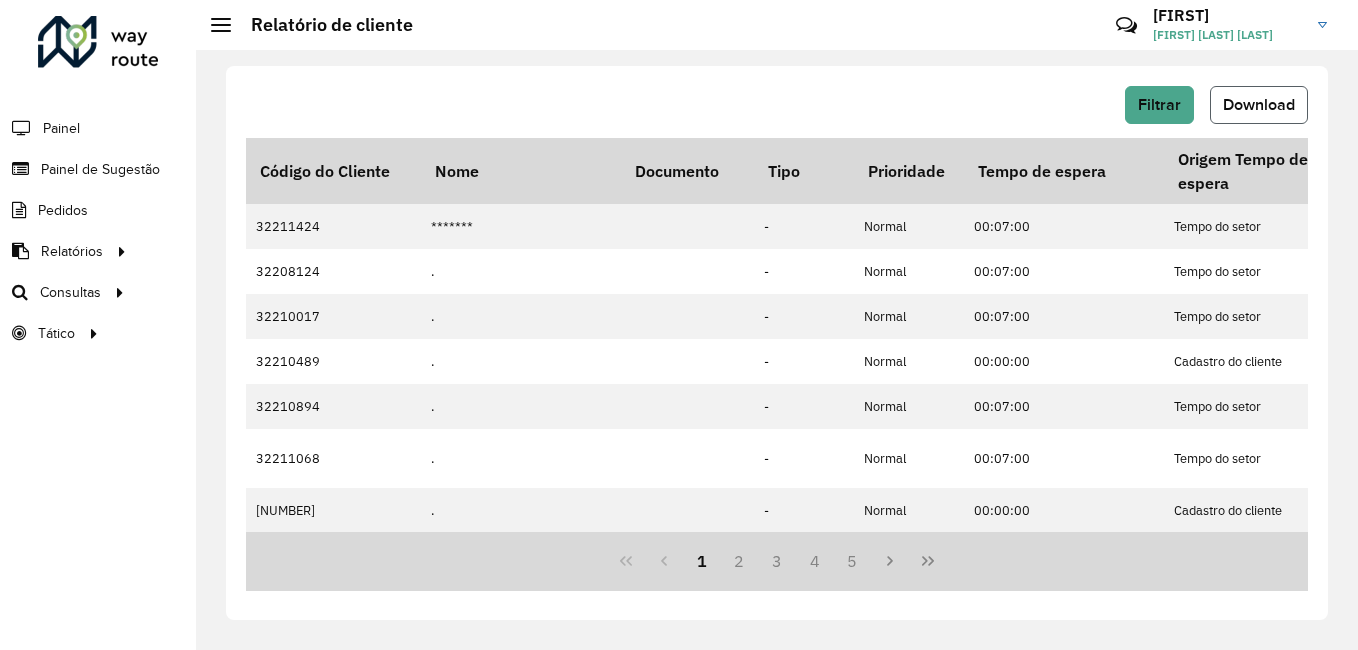 click on "Download" 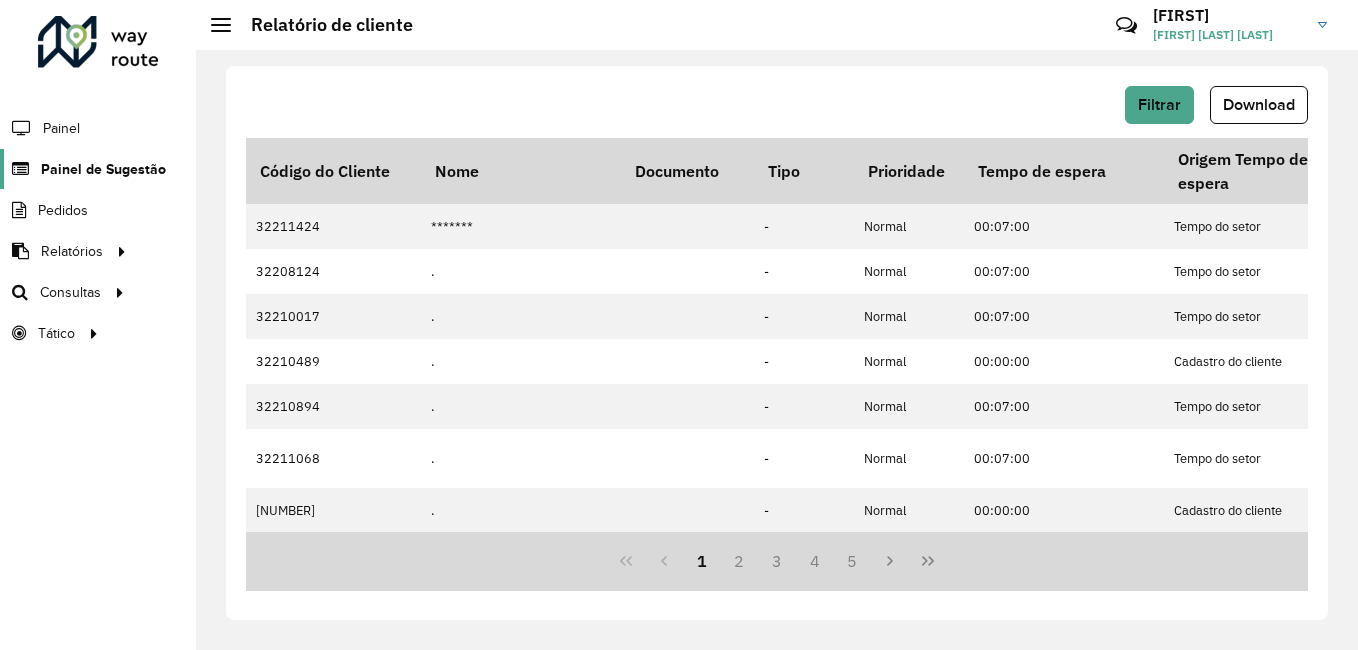 click on "Painel de Sugestão" 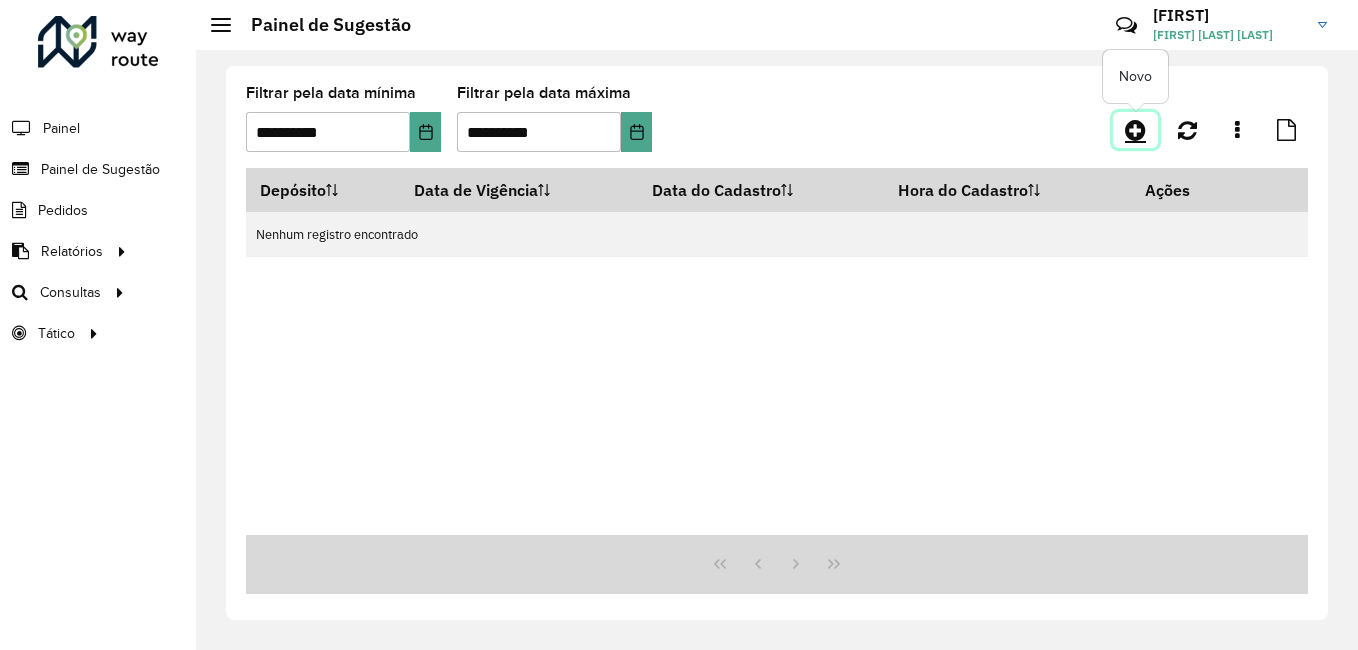 click 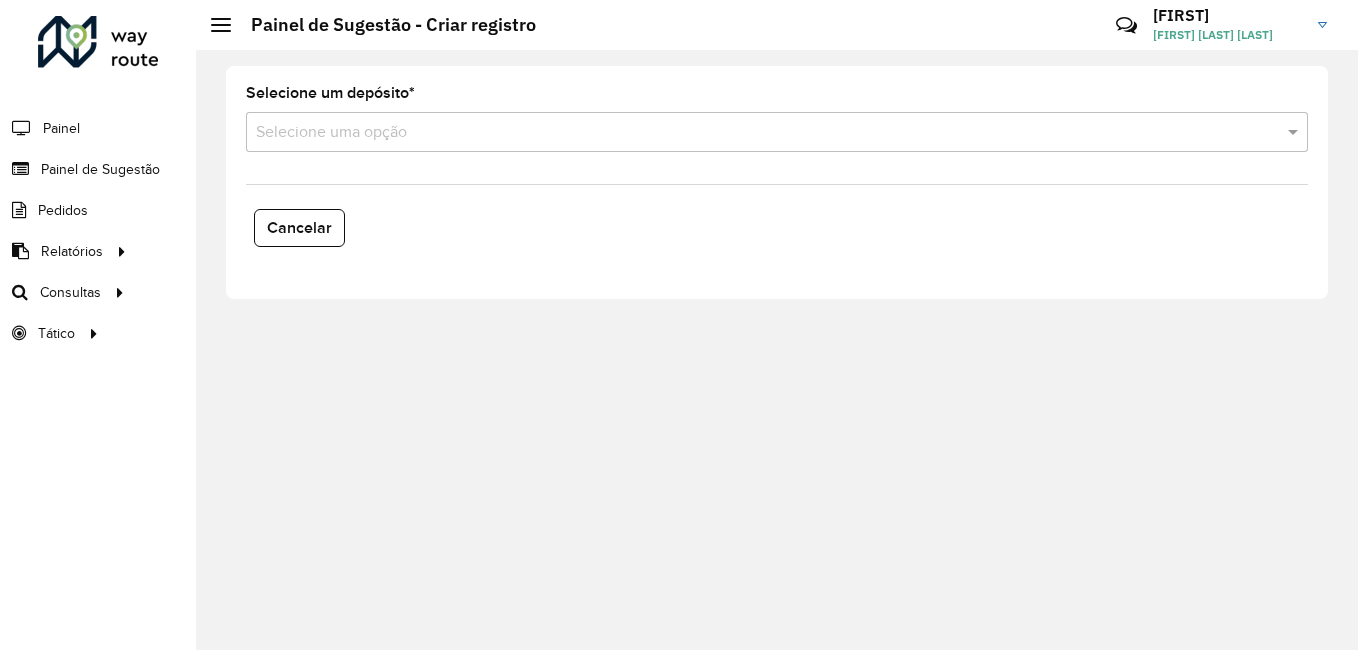 click at bounding box center (757, 133) 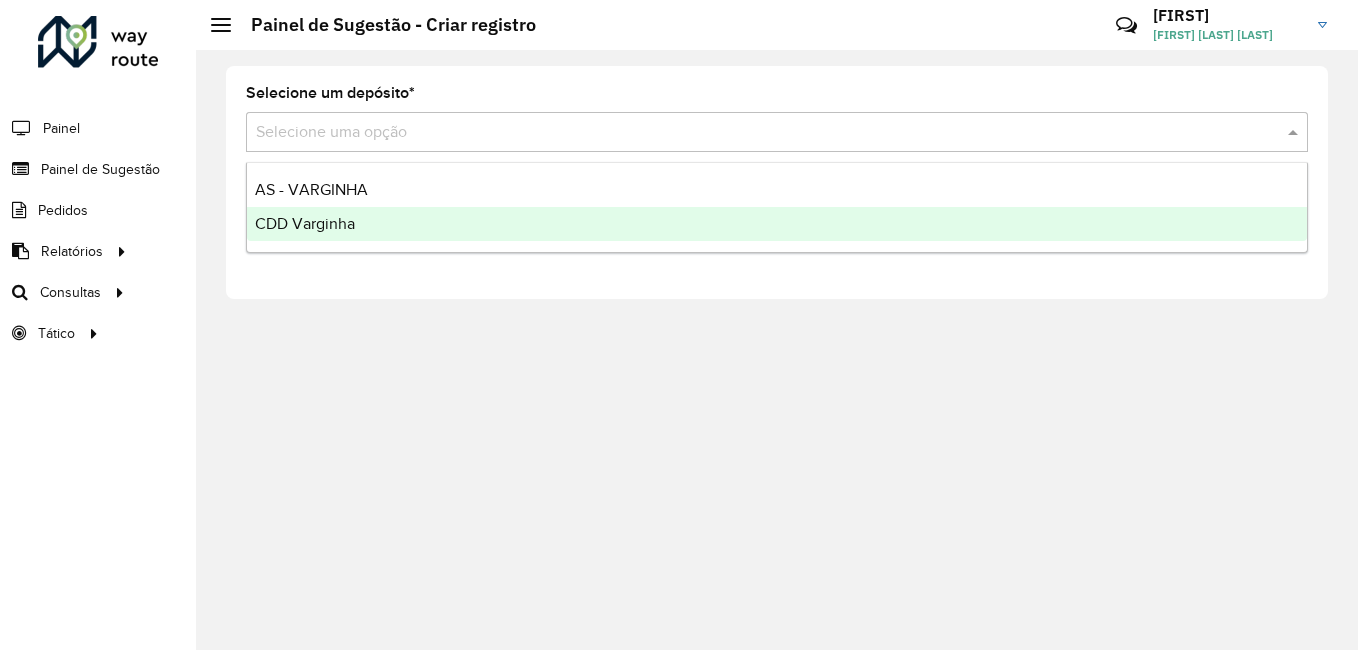 click on "CDD Varginha" at bounding box center [777, 224] 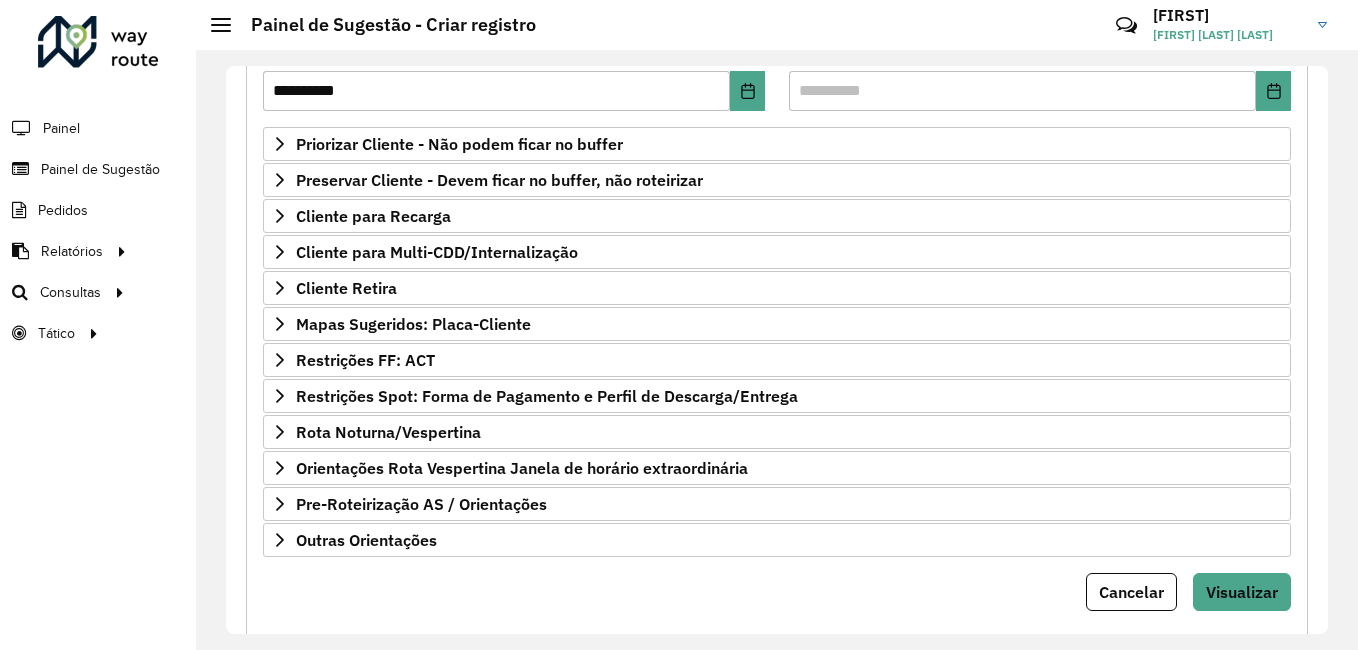 scroll, scrollTop: 347, scrollLeft: 0, axis: vertical 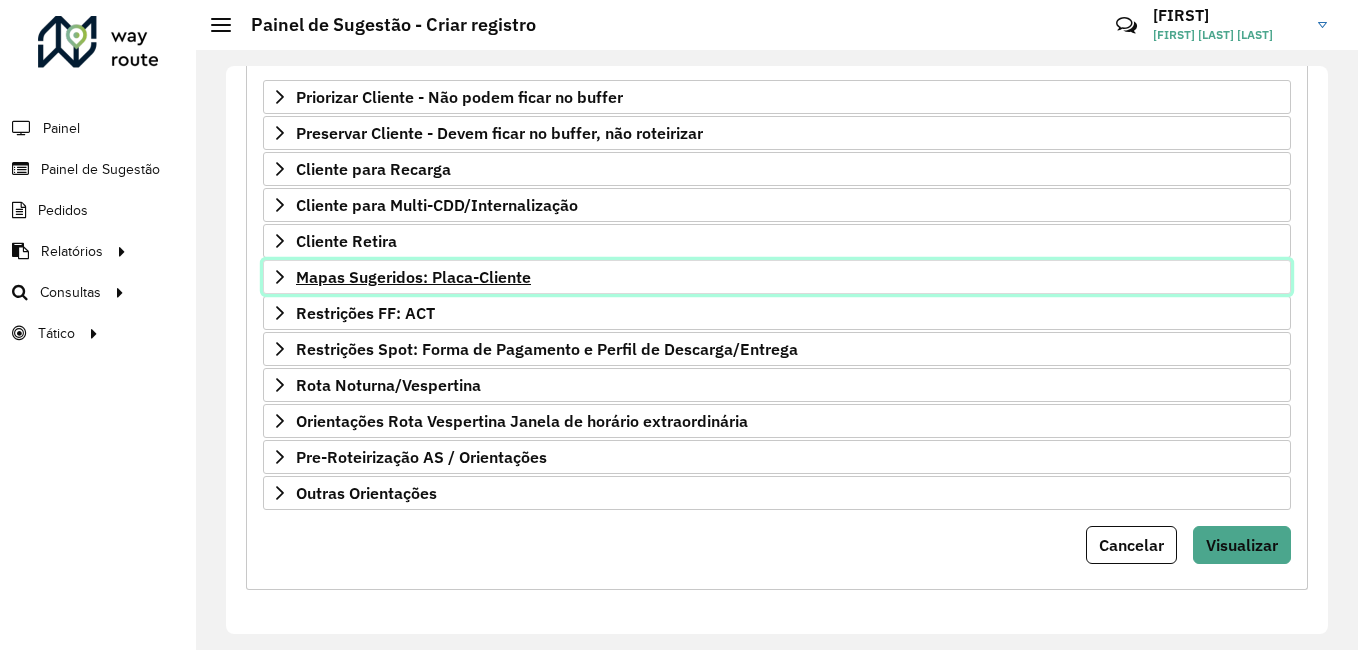 click on "Mapas Sugeridos: Placa-Cliente" at bounding box center (413, 277) 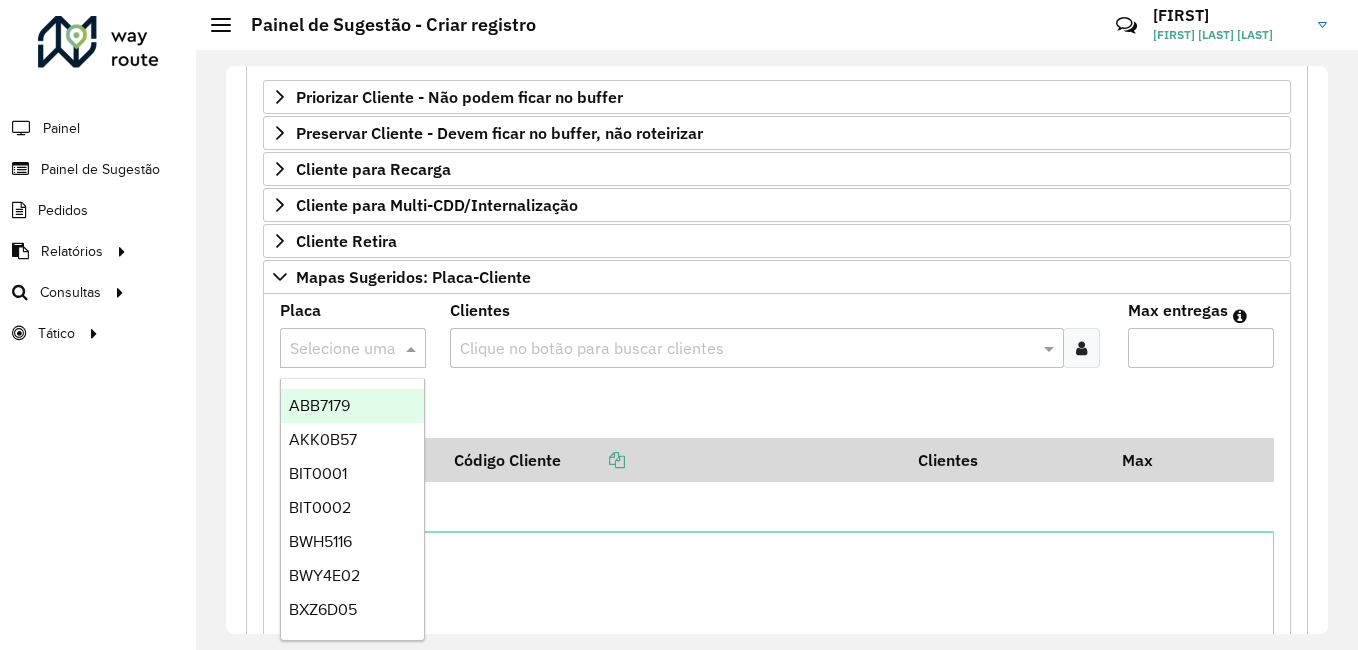 click at bounding box center (333, 349) 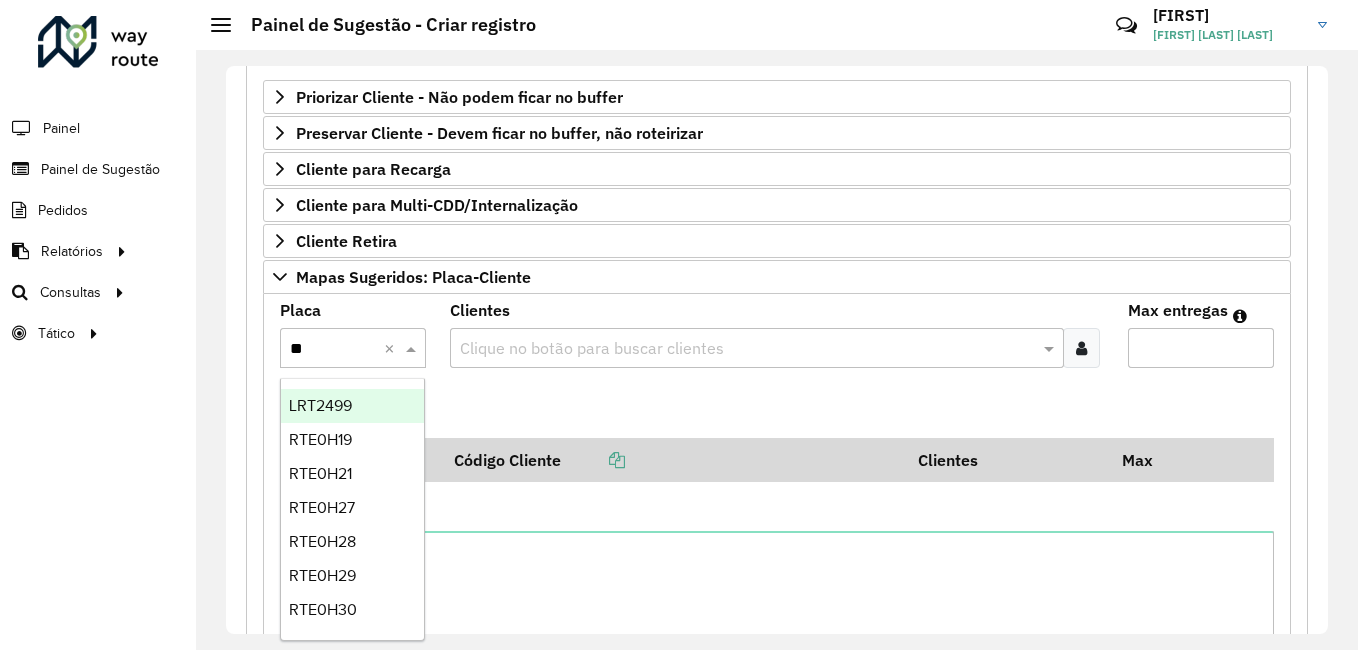 type on "***" 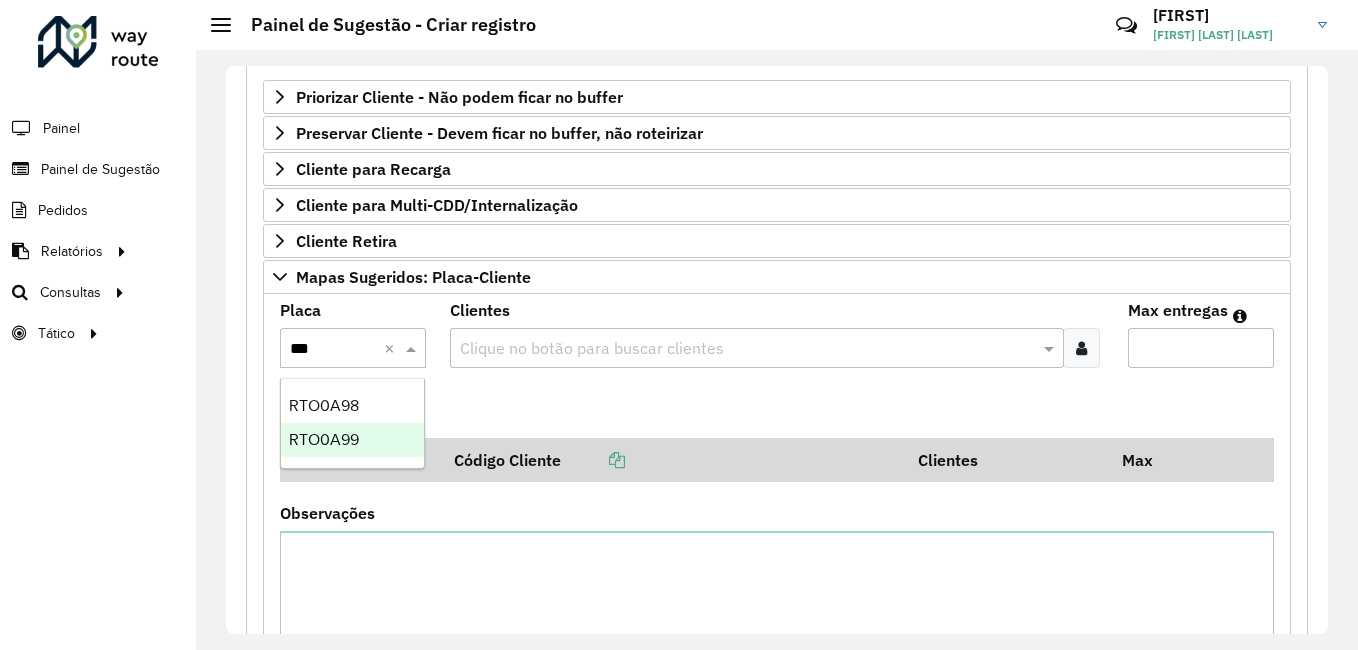 click on "RTO0A99" at bounding box center [352, 440] 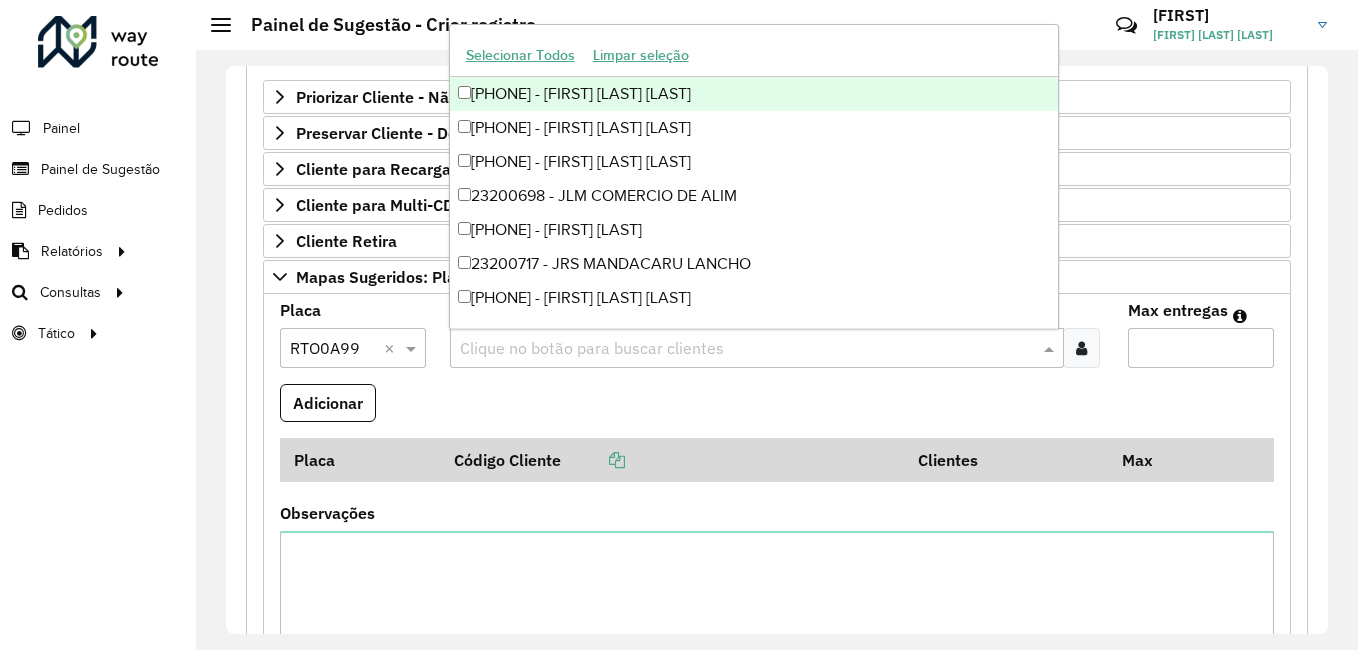 click at bounding box center (747, 349) 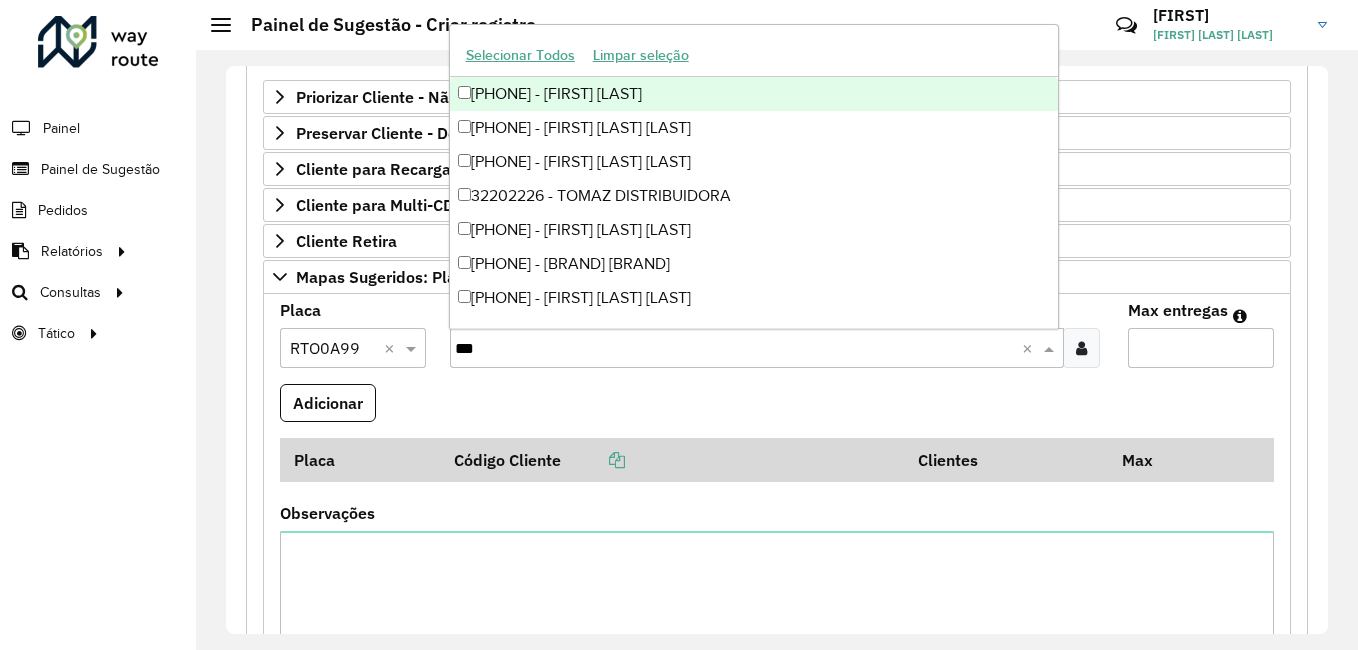 type on "****" 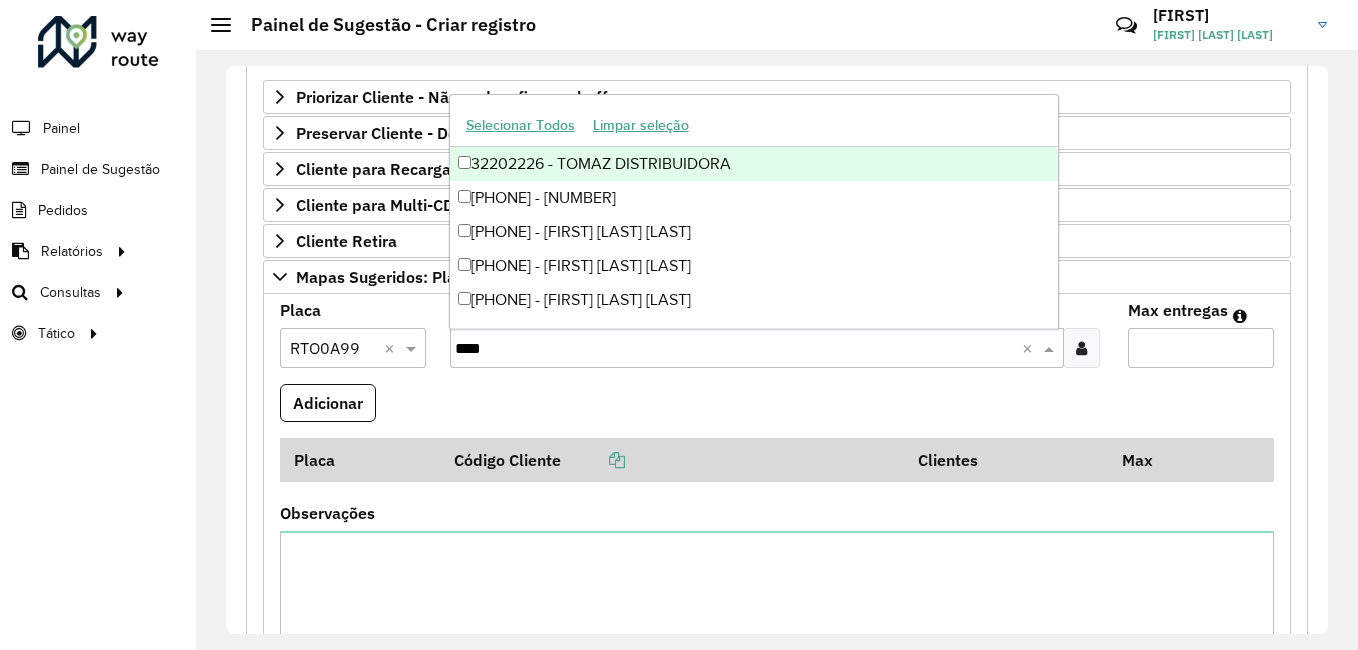 click on "32202226 - TOMAZ DISTRIBUIDORA" at bounding box center [754, 164] 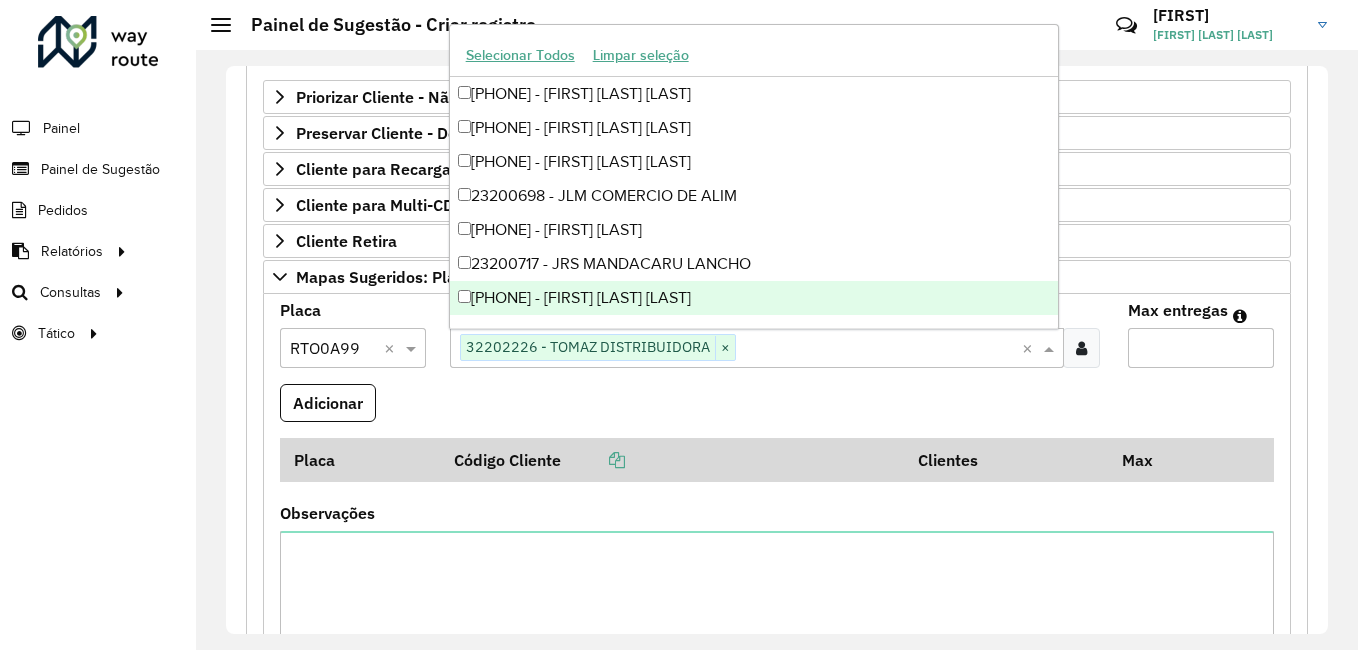 click on "Max entregas" at bounding box center [1201, 348] 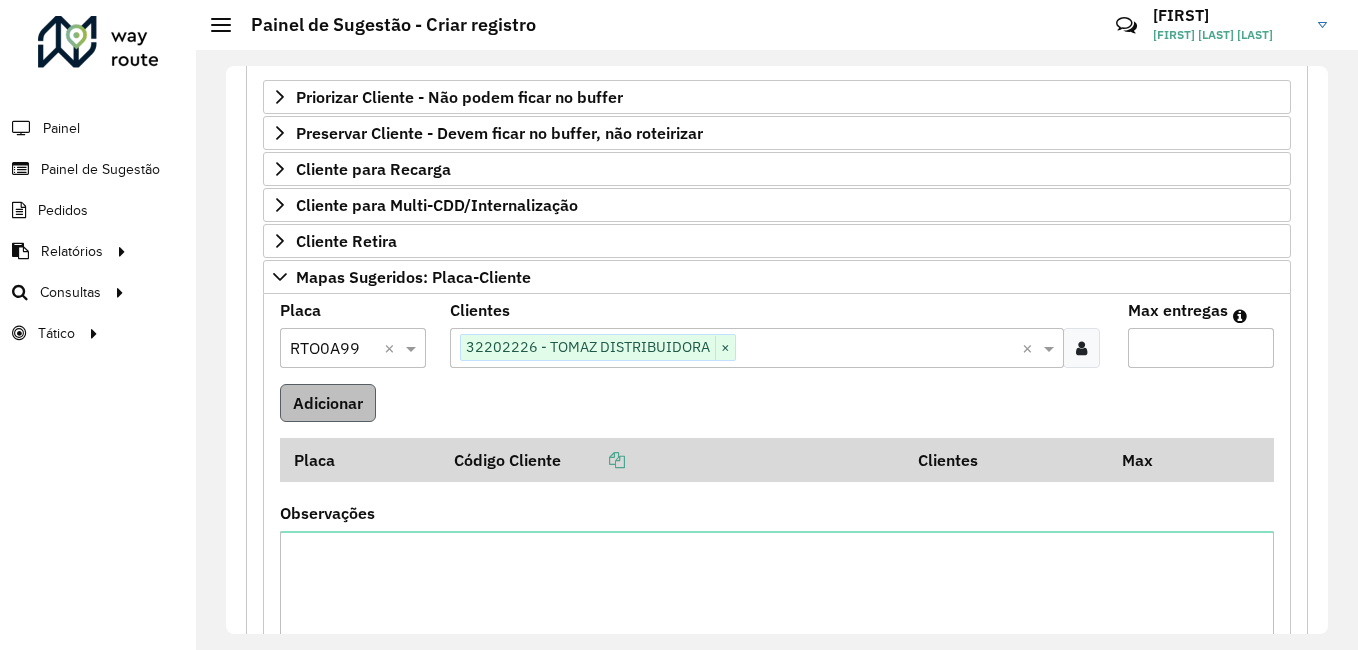 type on "*" 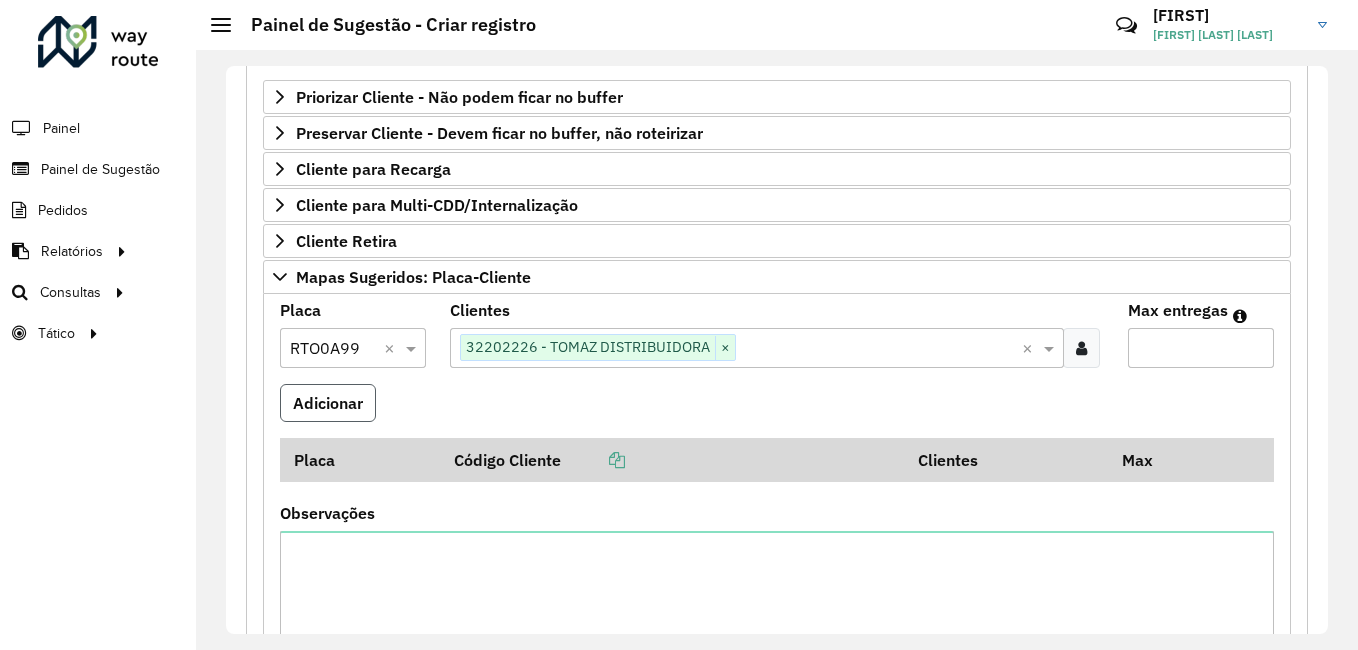 click on "Adicionar" at bounding box center [328, 403] 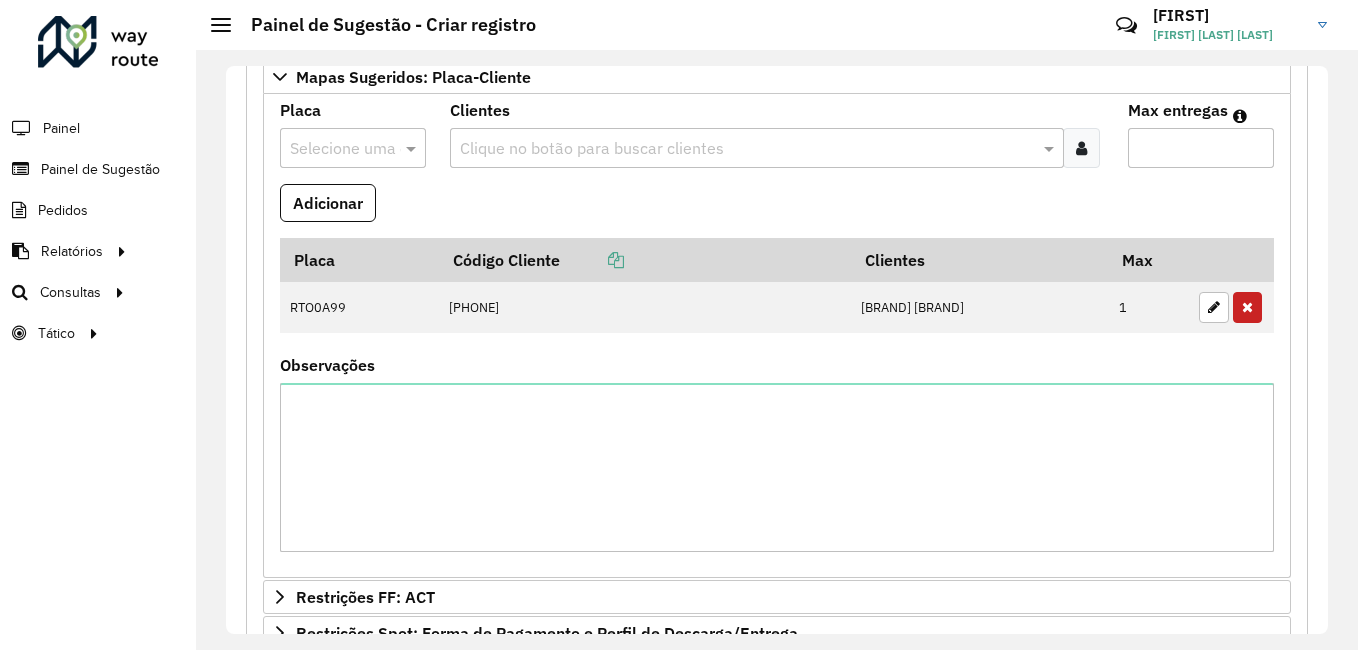 scroll, scrollTop: 831, scrollLeft: 0, axis: vertical 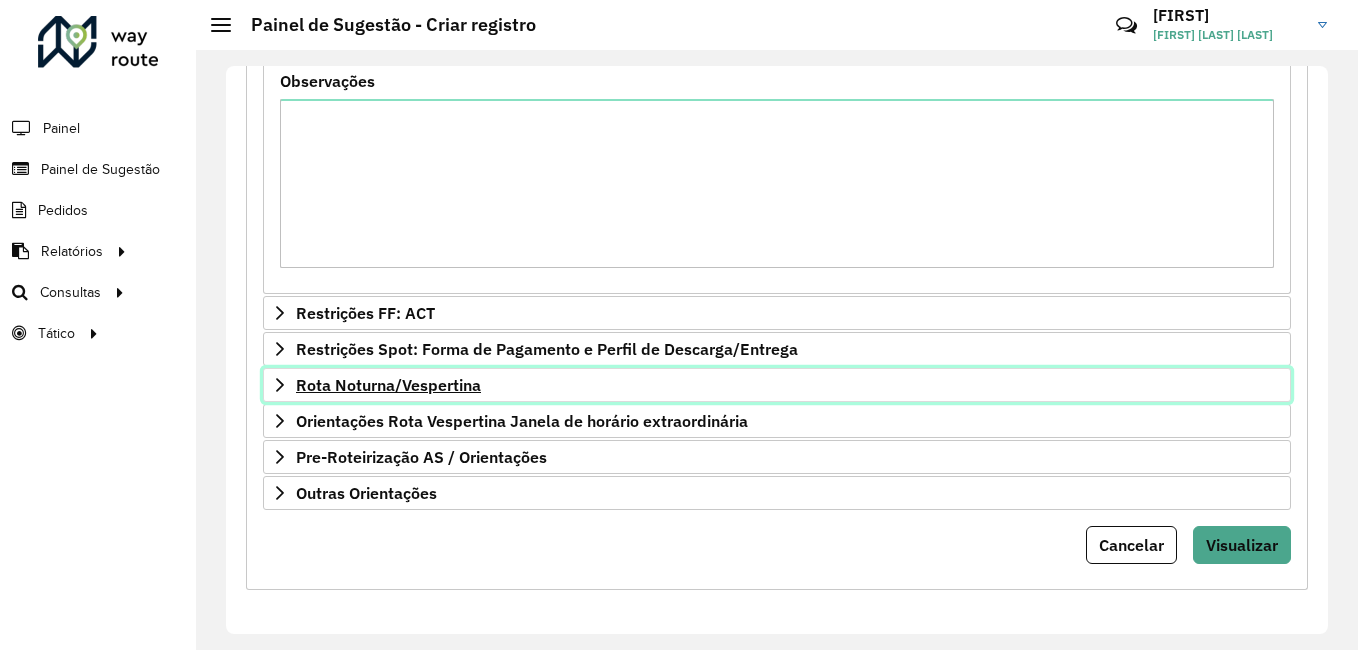 click 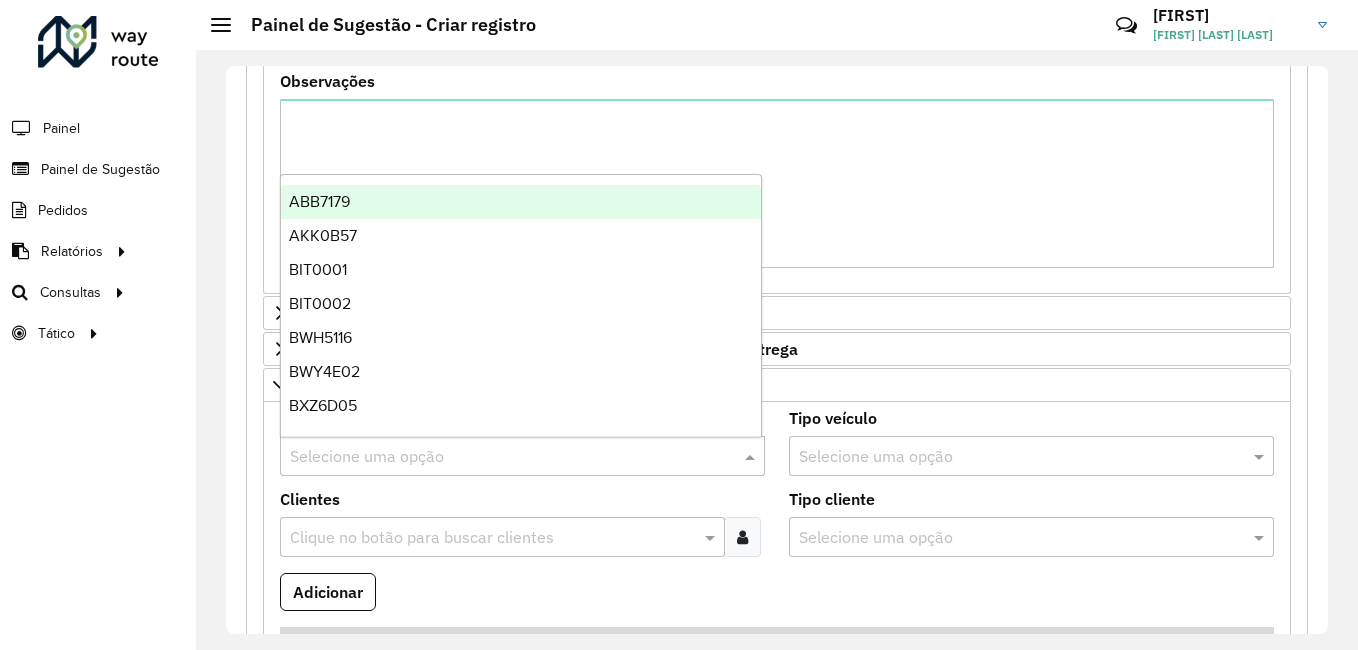click at bounding box center [502, 457] 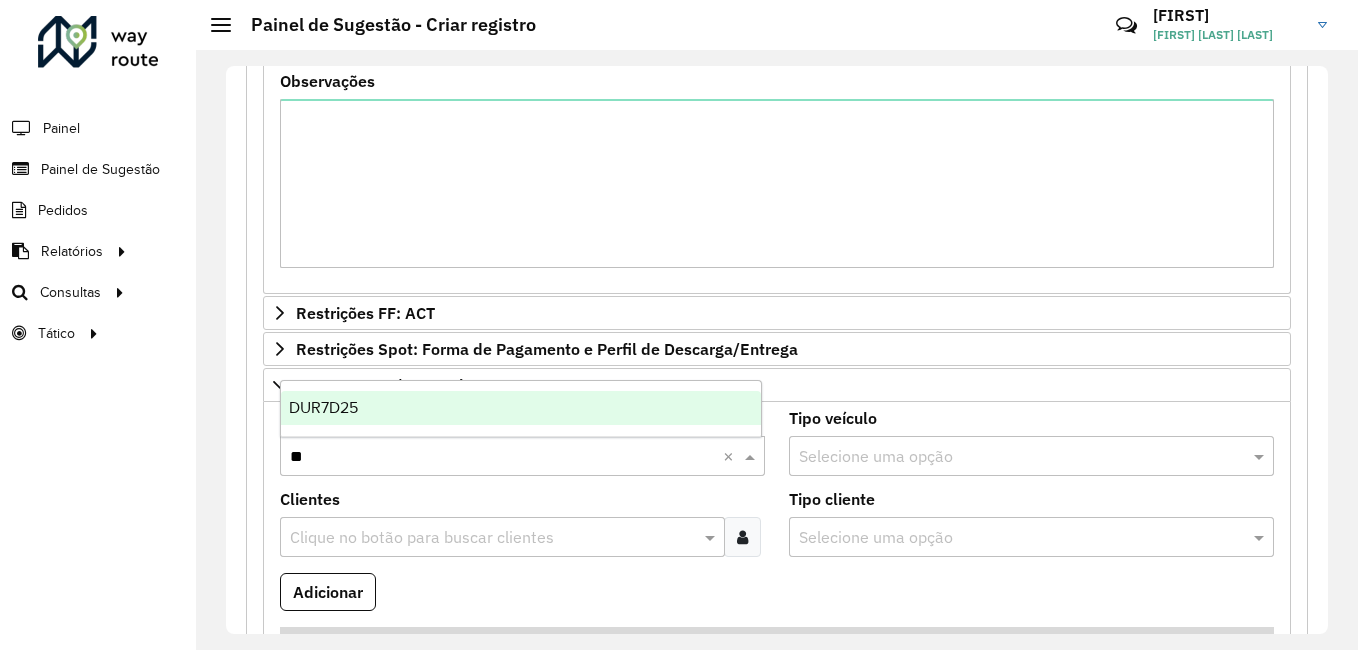 type on "***" 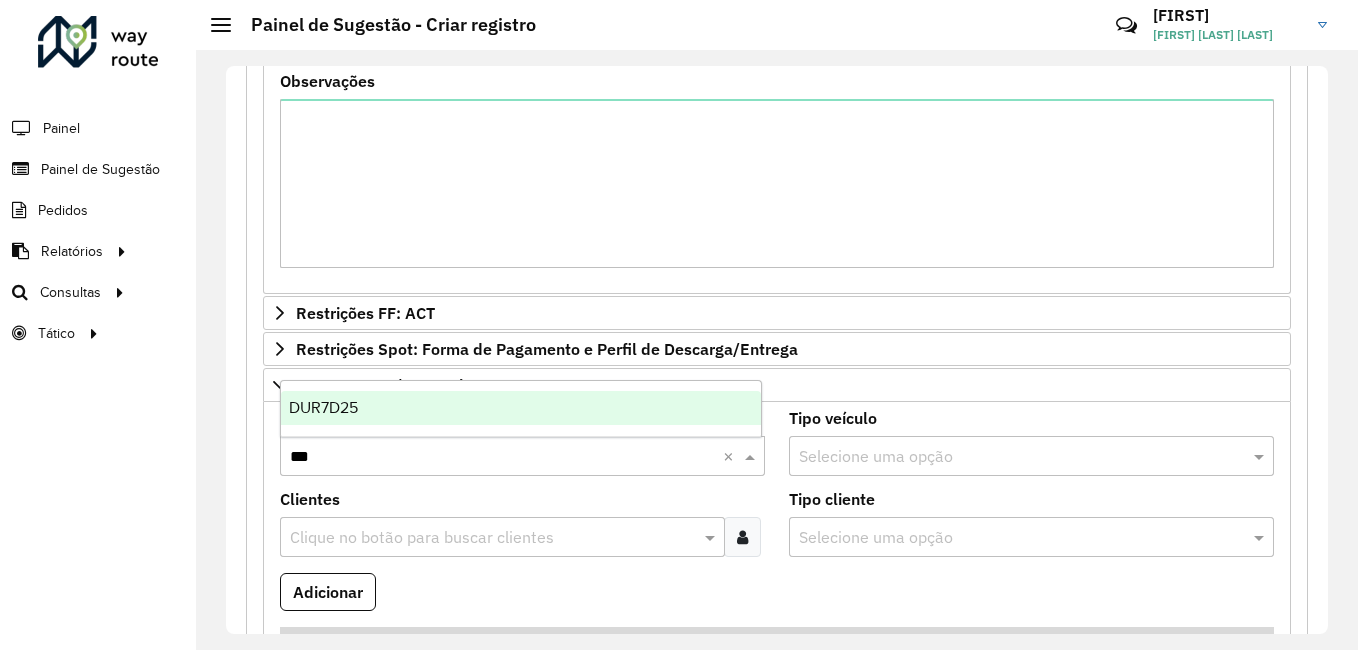 click on "DUR7D25" at bounding box center (521, 408) 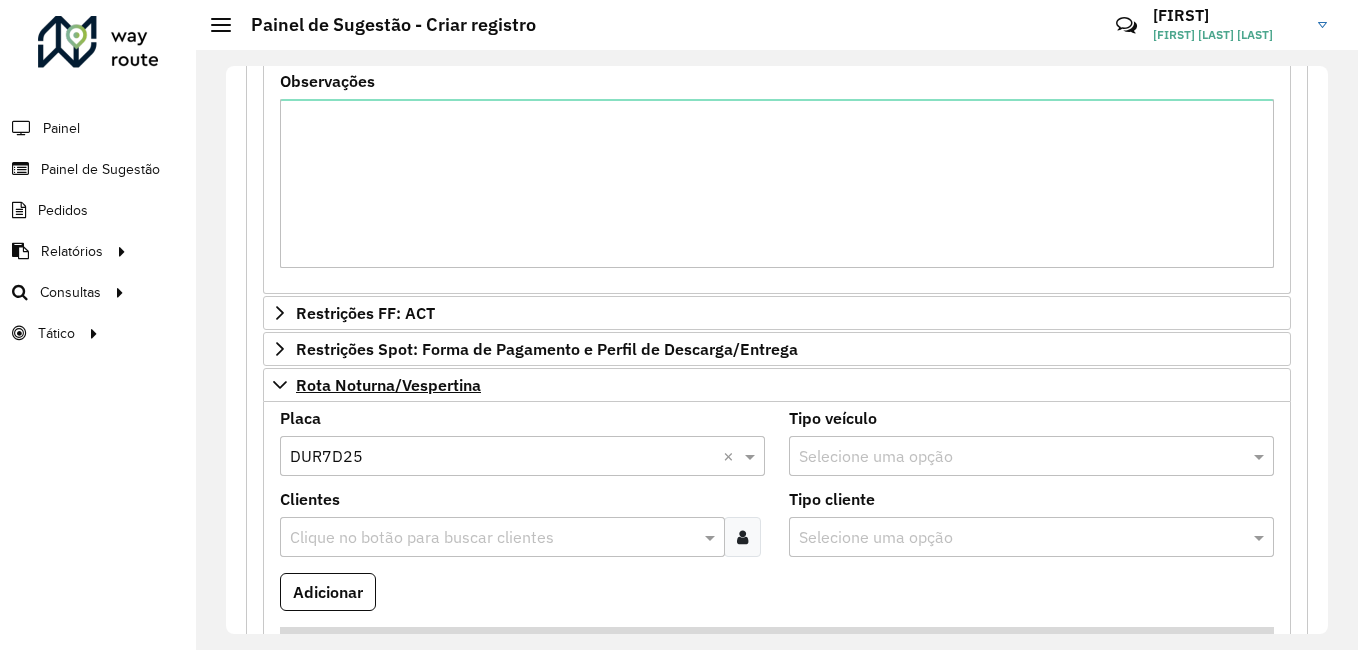 click at bounding box center [742, 537] 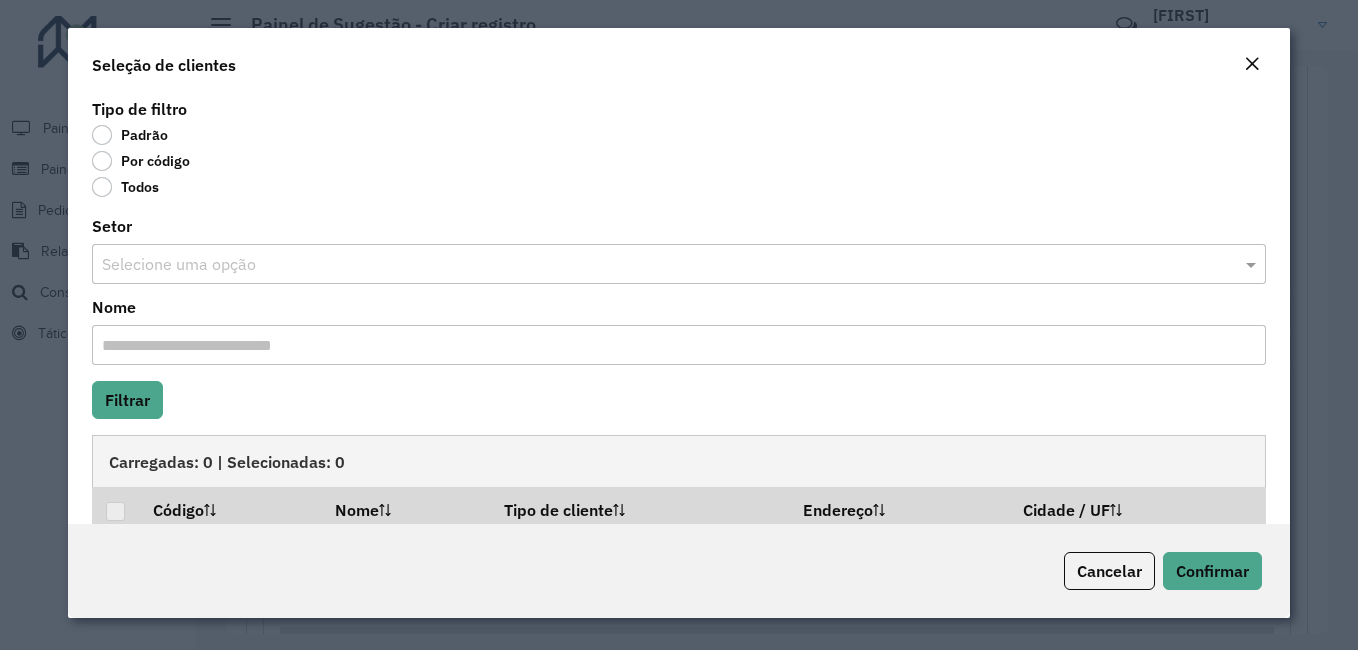 click on "Por código" 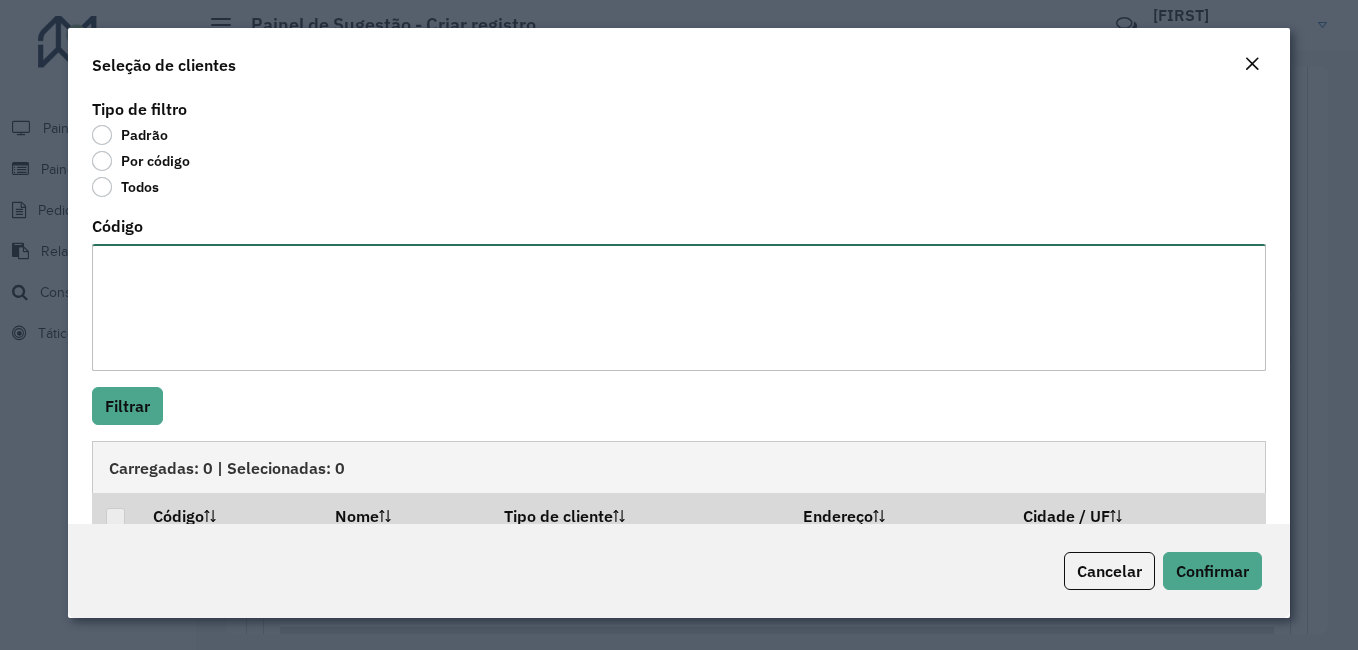 click on "Código" at bounding box center (679, 307) 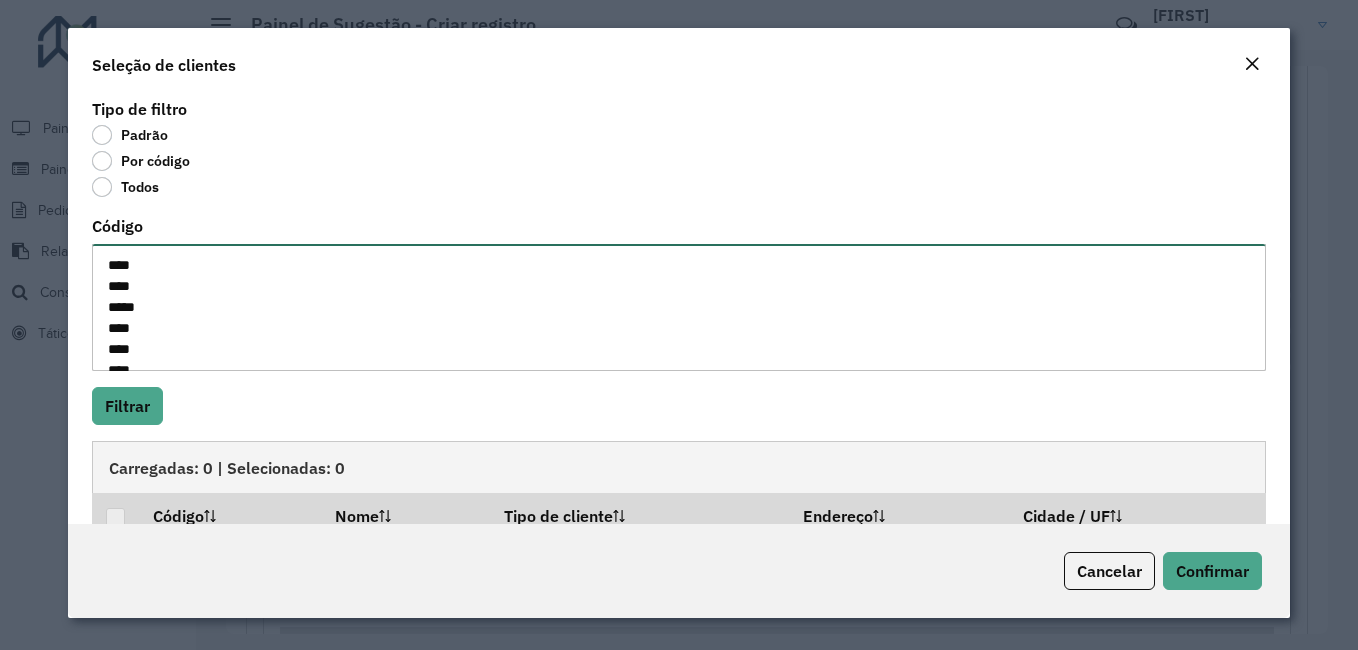 scroll, scrollTop: 113, scrollLeft: 0, axis: vertical 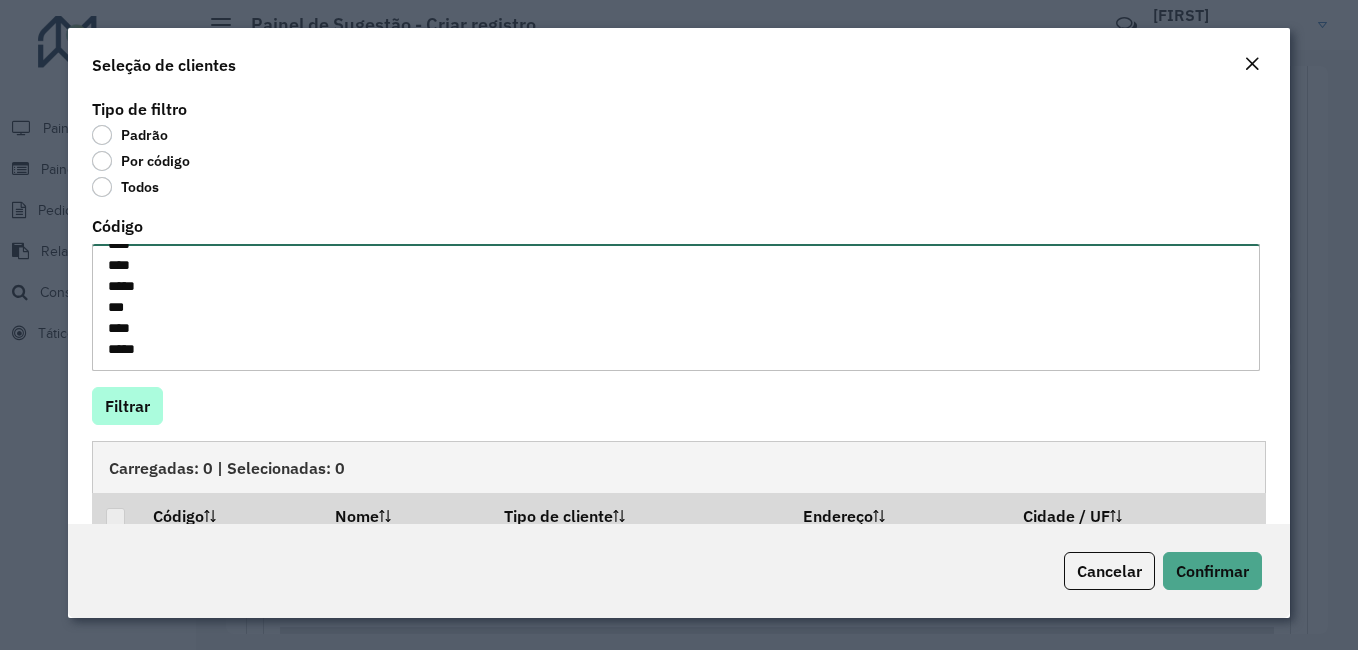 type on "****
****
*****
****
****
****
*****
***
****
****" 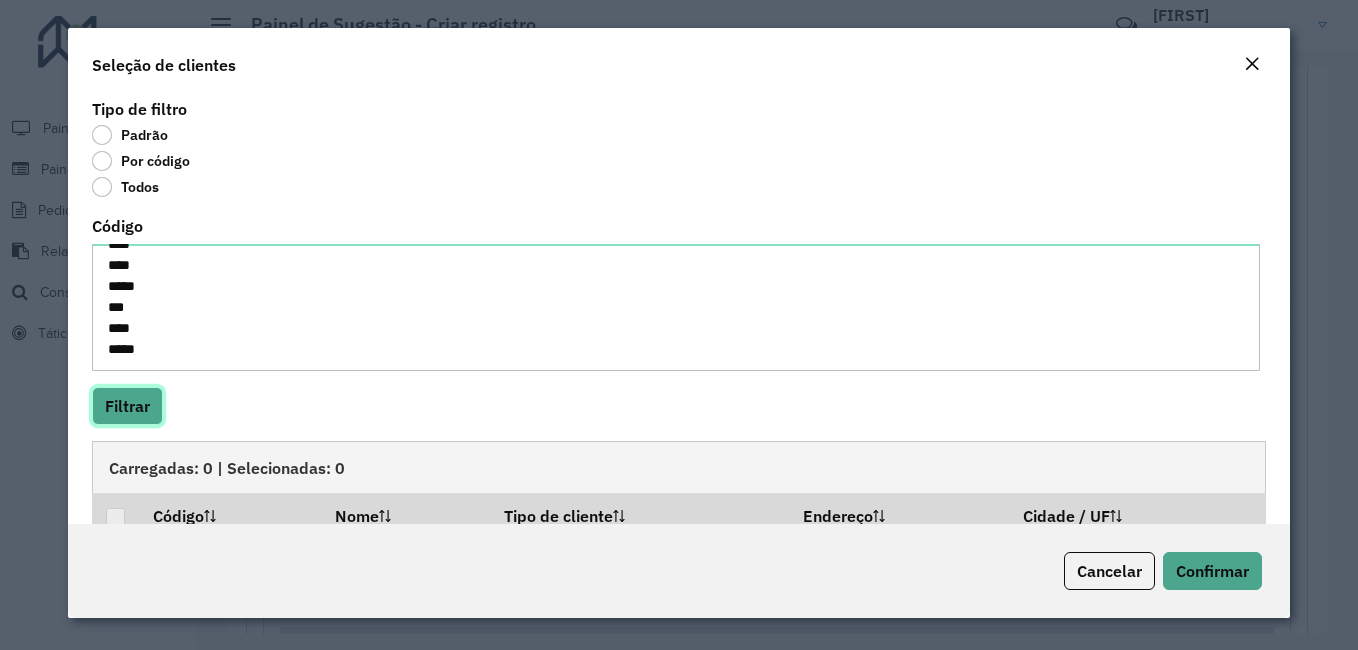 click on "Filtrar" 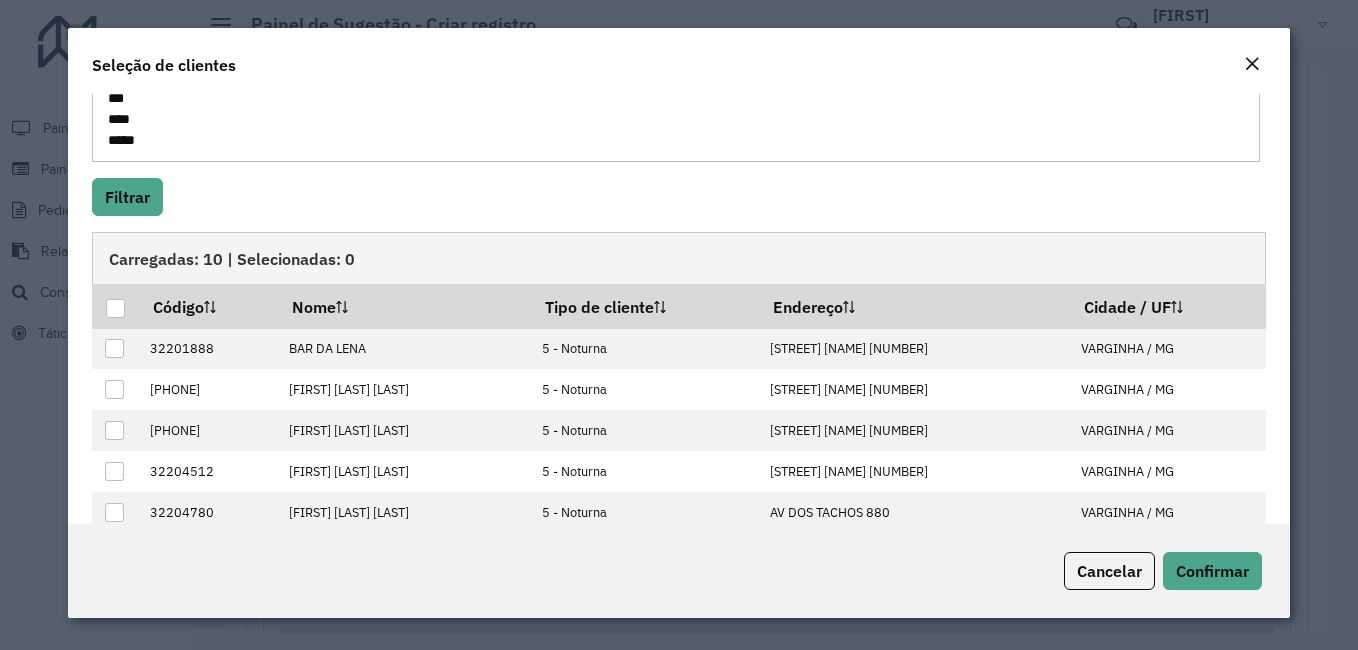 scroll, scrollTop: 9, scrollLeft: 0, axis: vertical 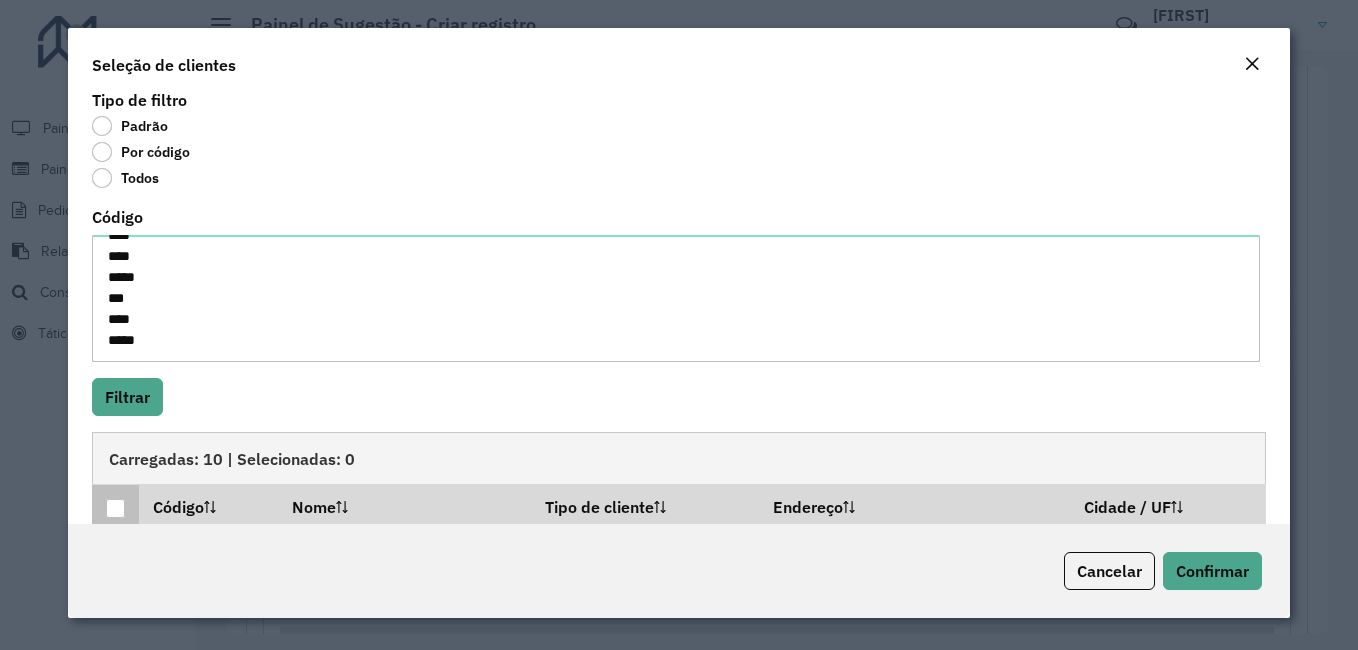 click at bounding box center (115, 508) 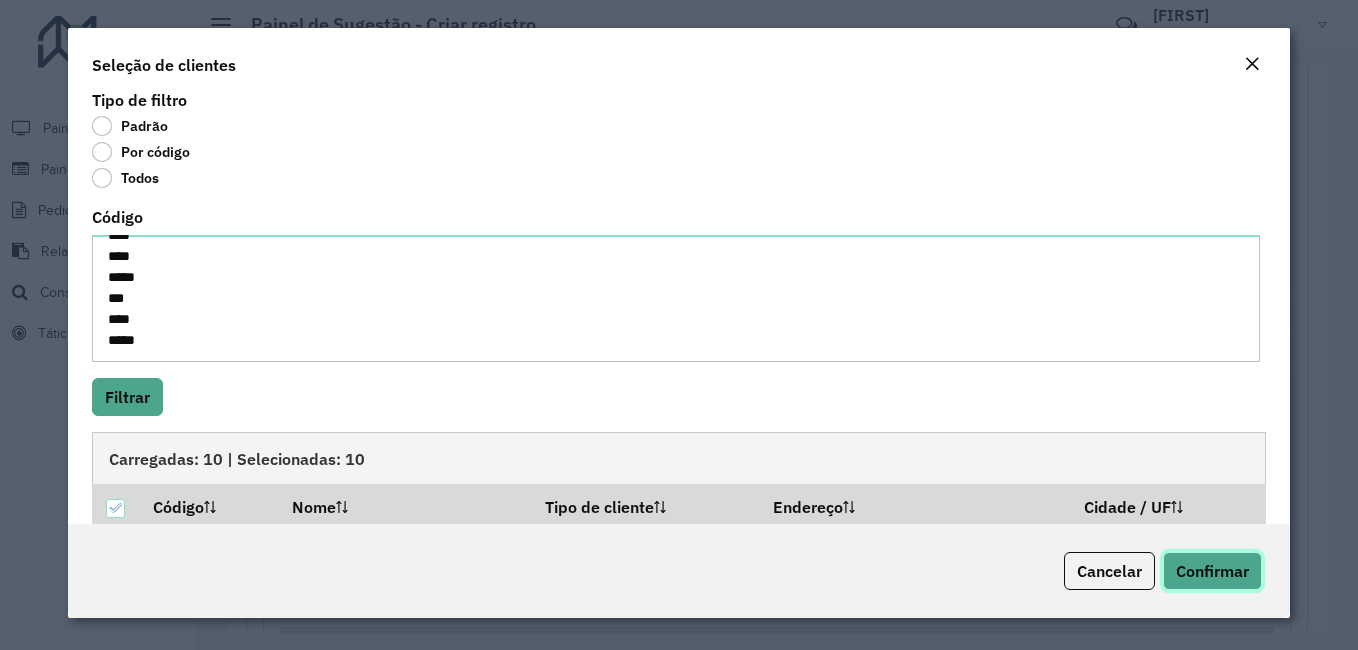 click on "Confirmar" 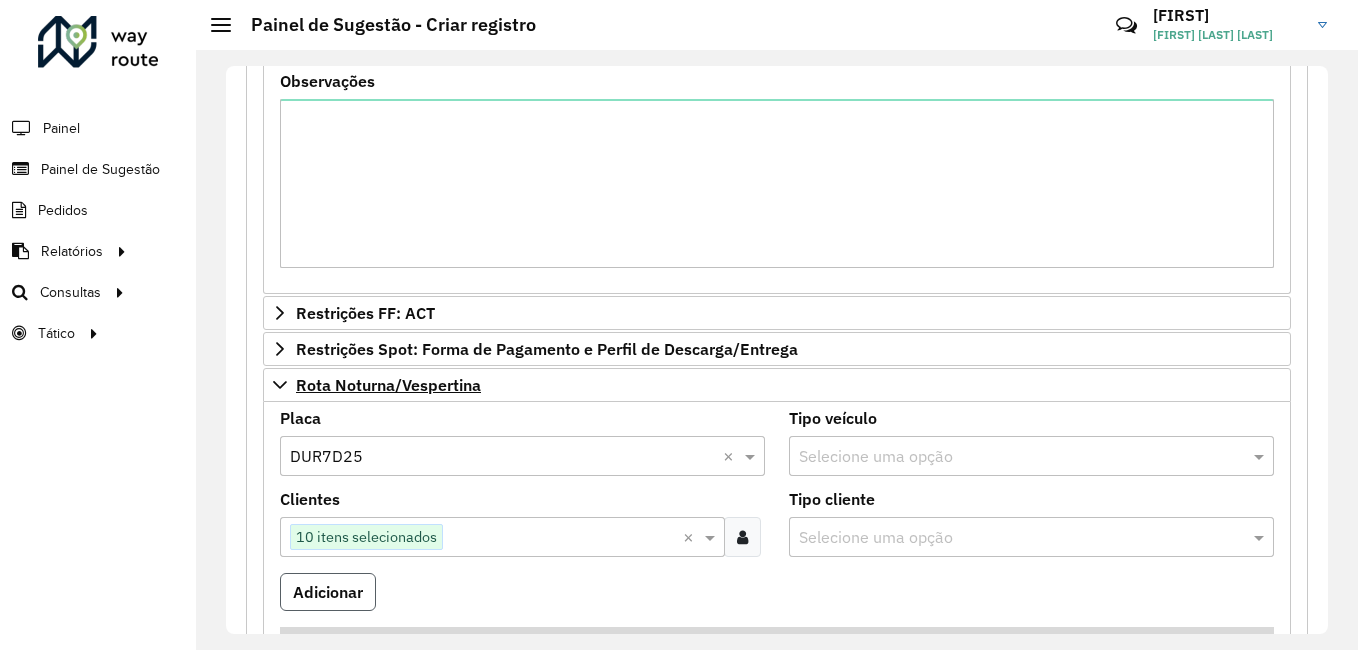 click on "Adicionar" at bounding box center (328, 592) 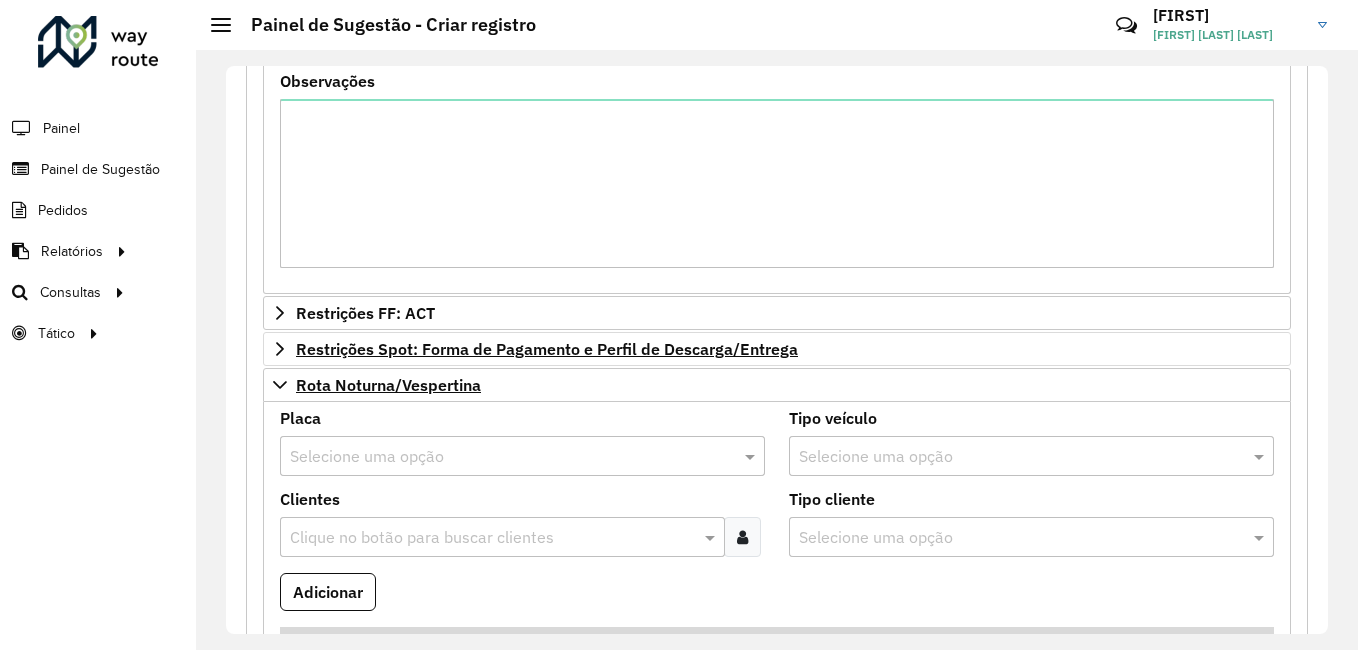 scroll, scrollTop: 431, scrollLeft: 0, axis: vertical 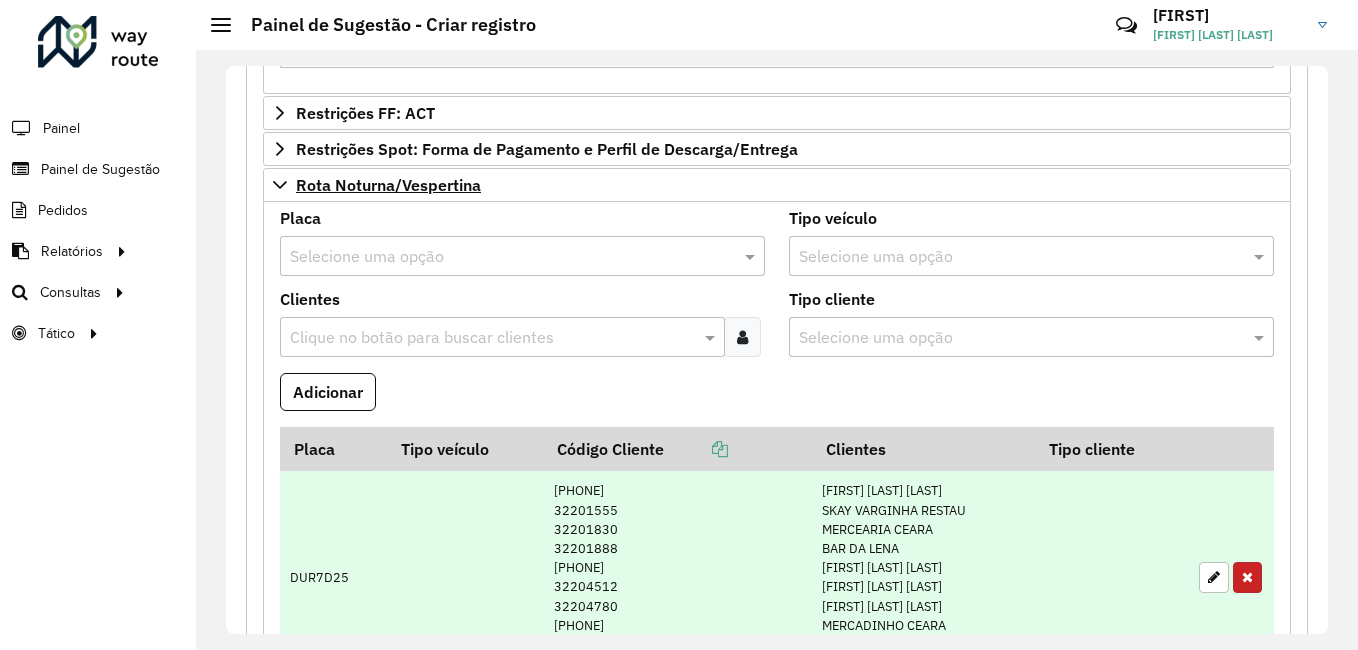 click at bounding box center [1247, 577] 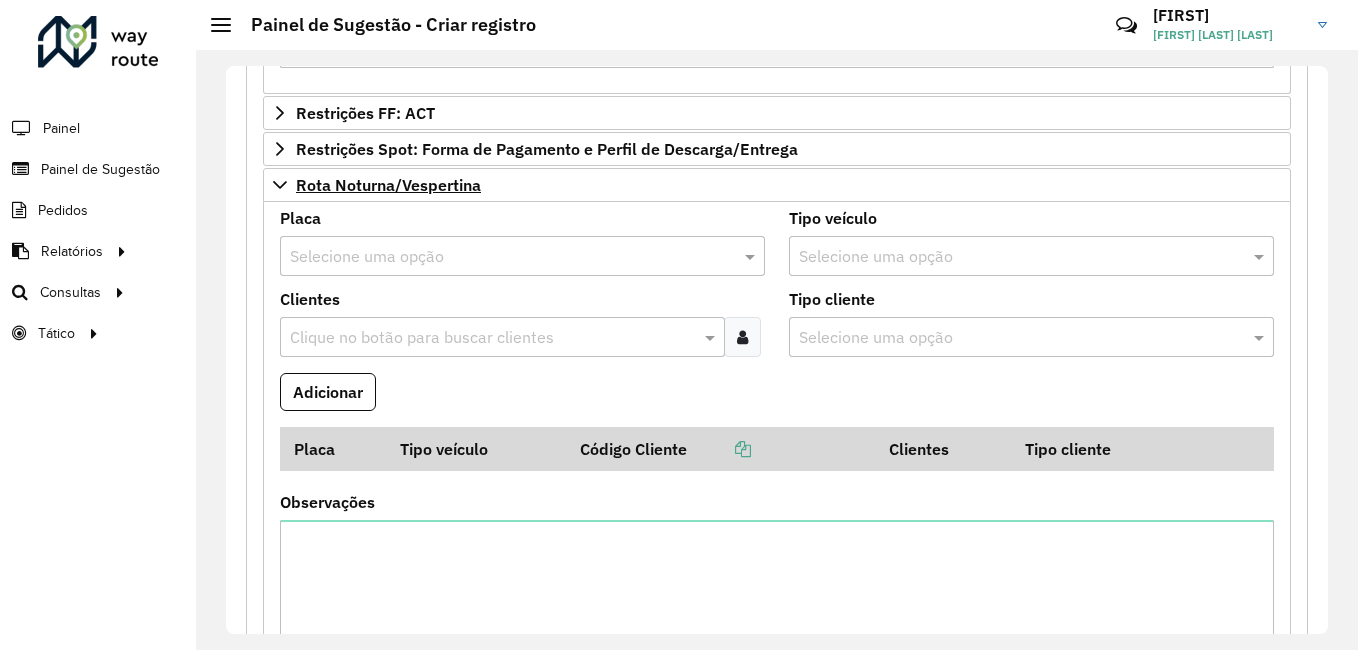 click at bounding box center [502, 257] 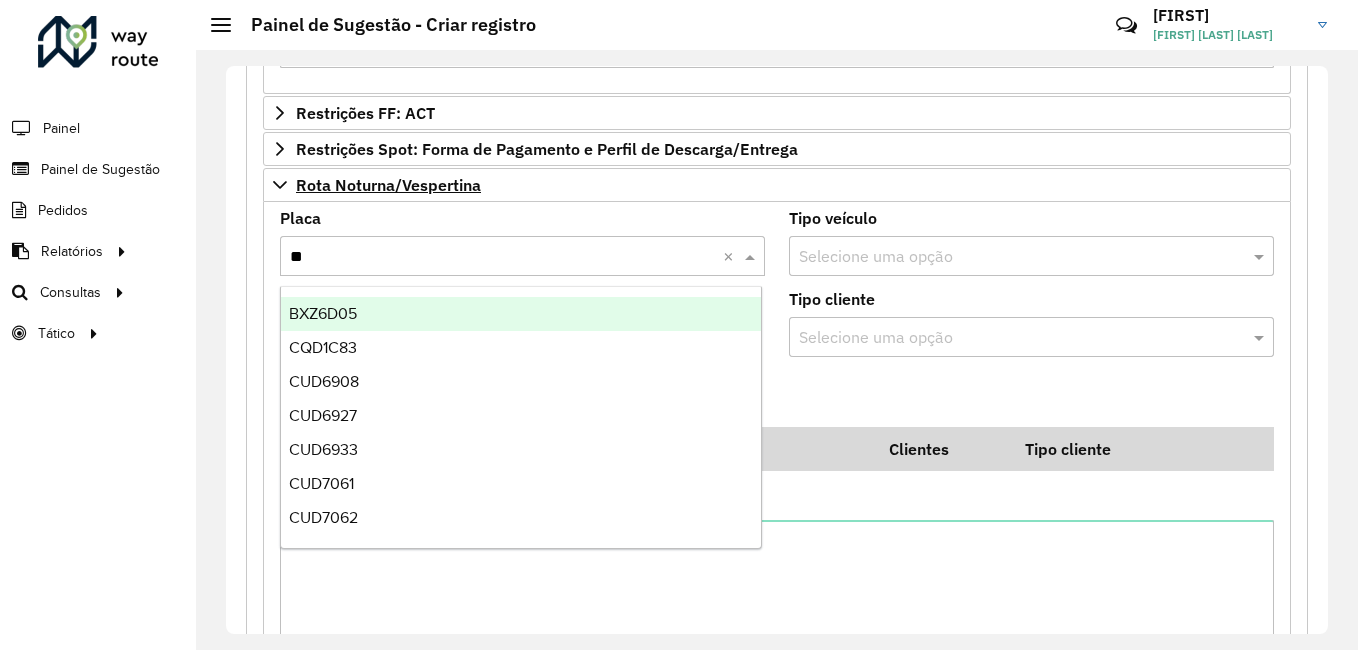type on "***" 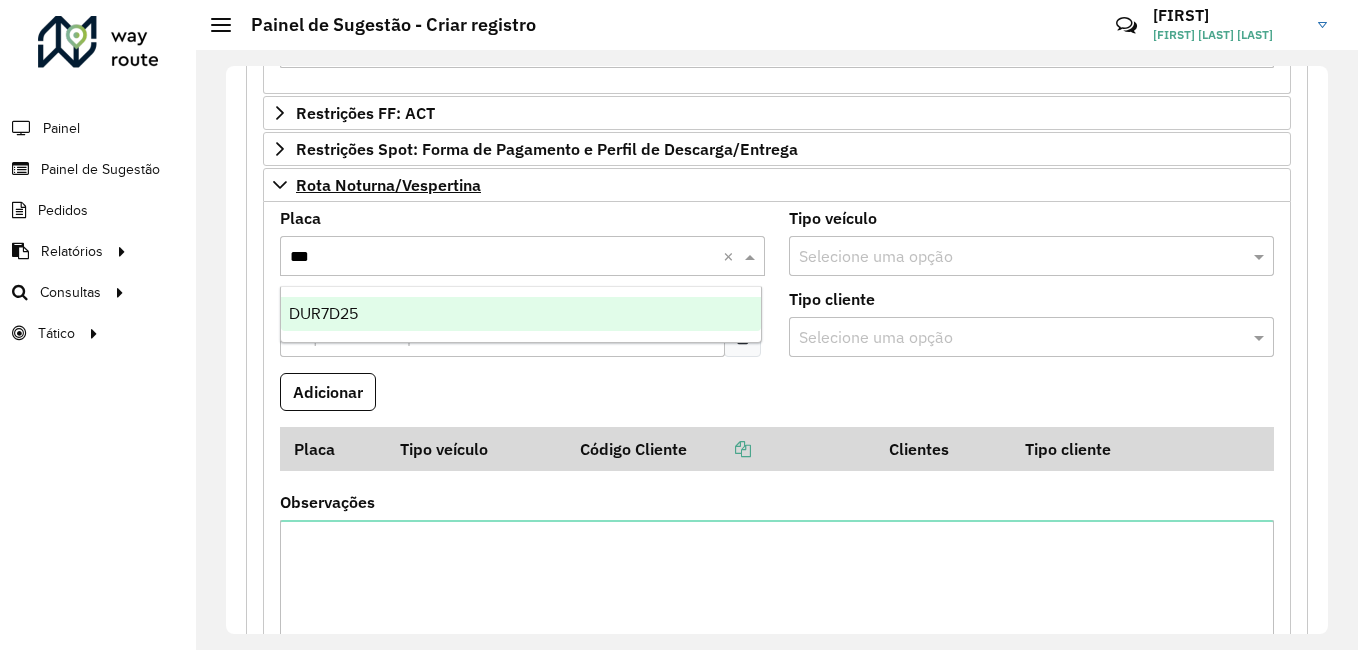 click on "DUR7D25" at bounding box center [521, 314] 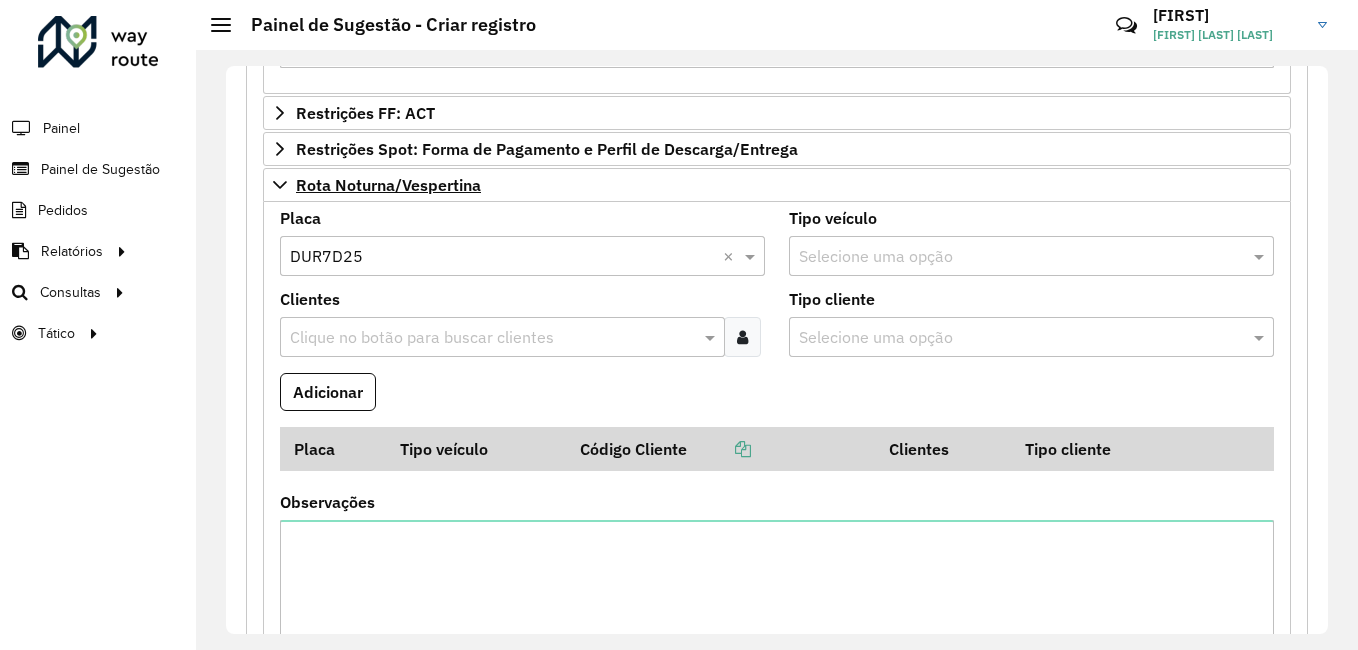 click at bounding box center (742, 337) 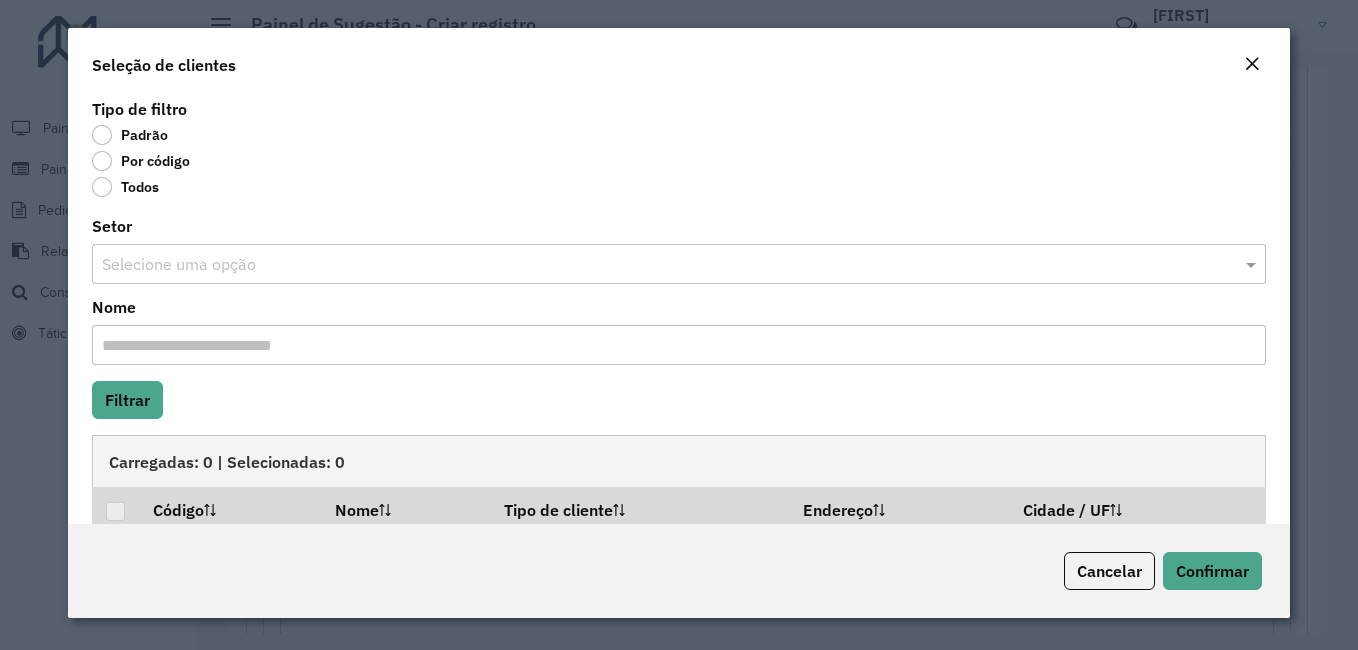 click on "Por código" 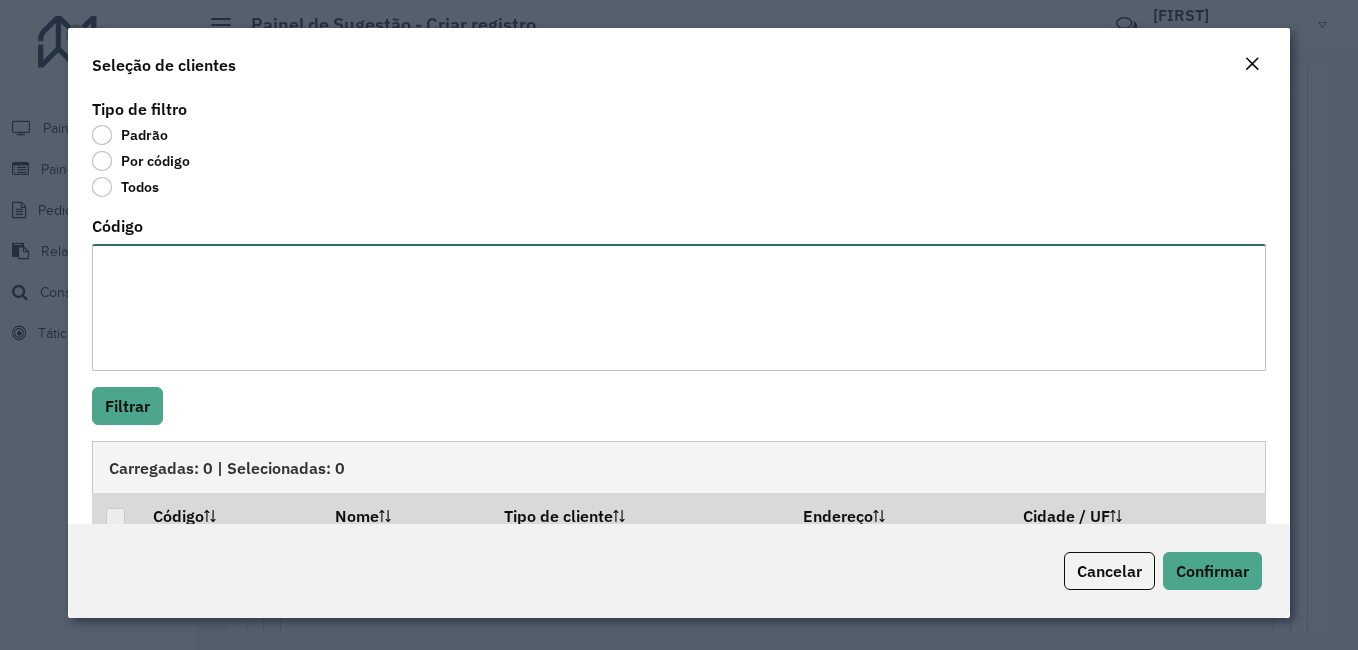 click on "Código" at bounding box center (679, 307) 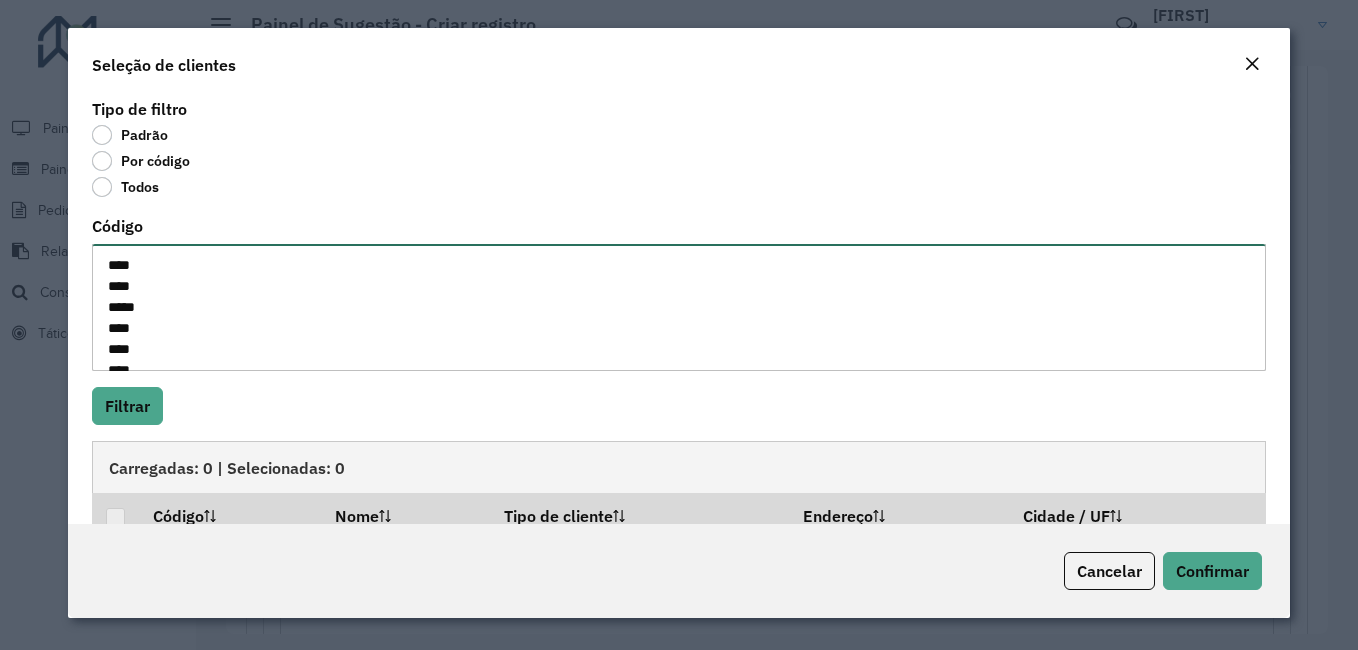 scroll, scrollTop: 113, scrollLeft: 0, axis: vertical 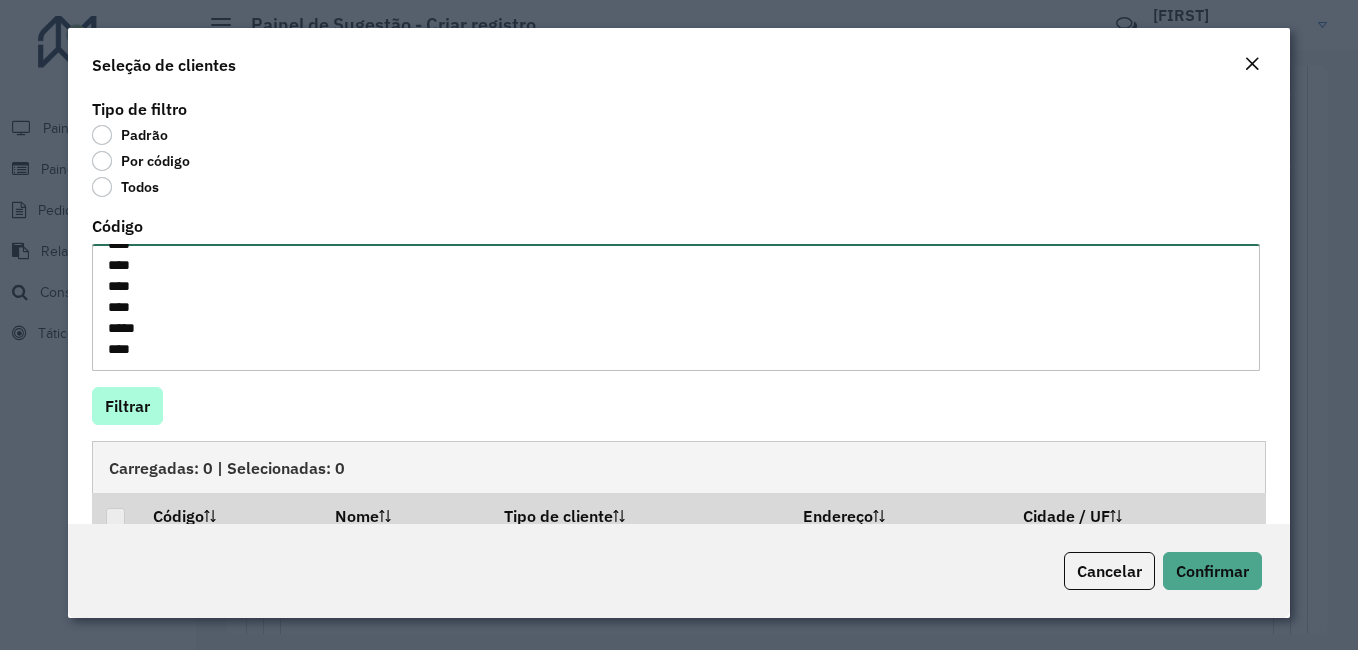 type on "****
****
*****
****
****
****
****
****
*****
***" 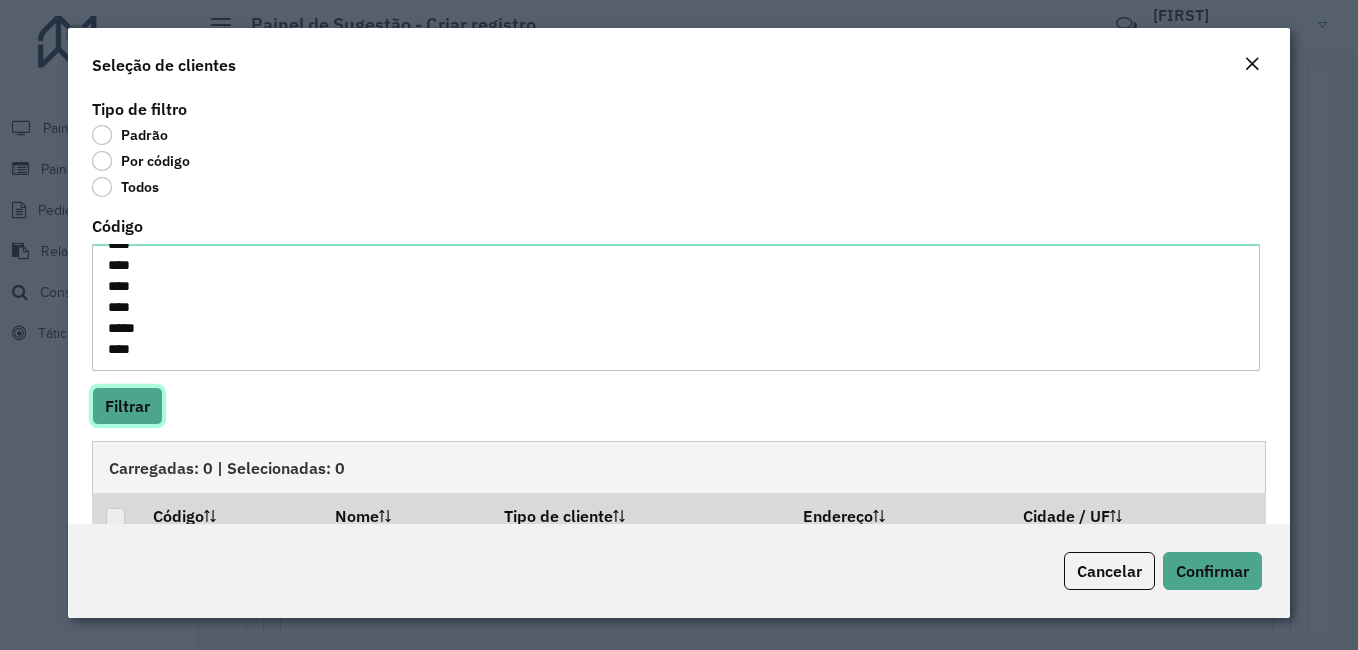 click on "Filtrar" 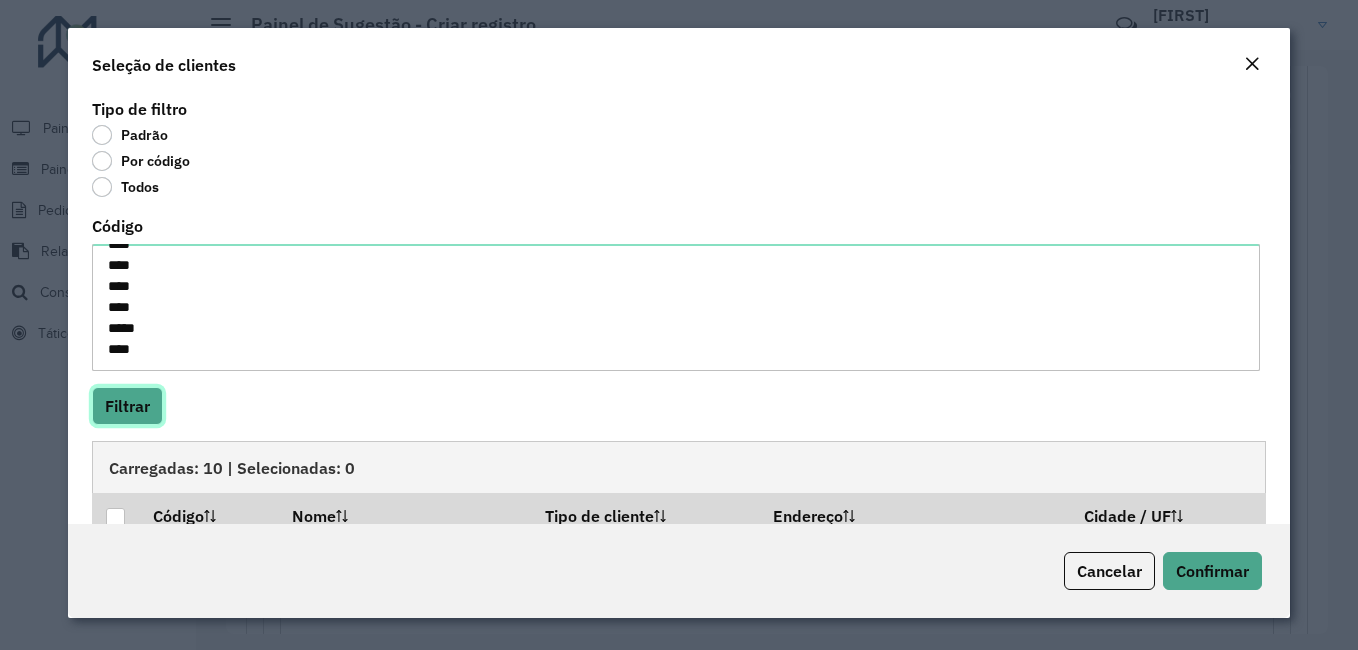 scroll, scrollTop: 100, scrollLeft: 0, axis: vertical 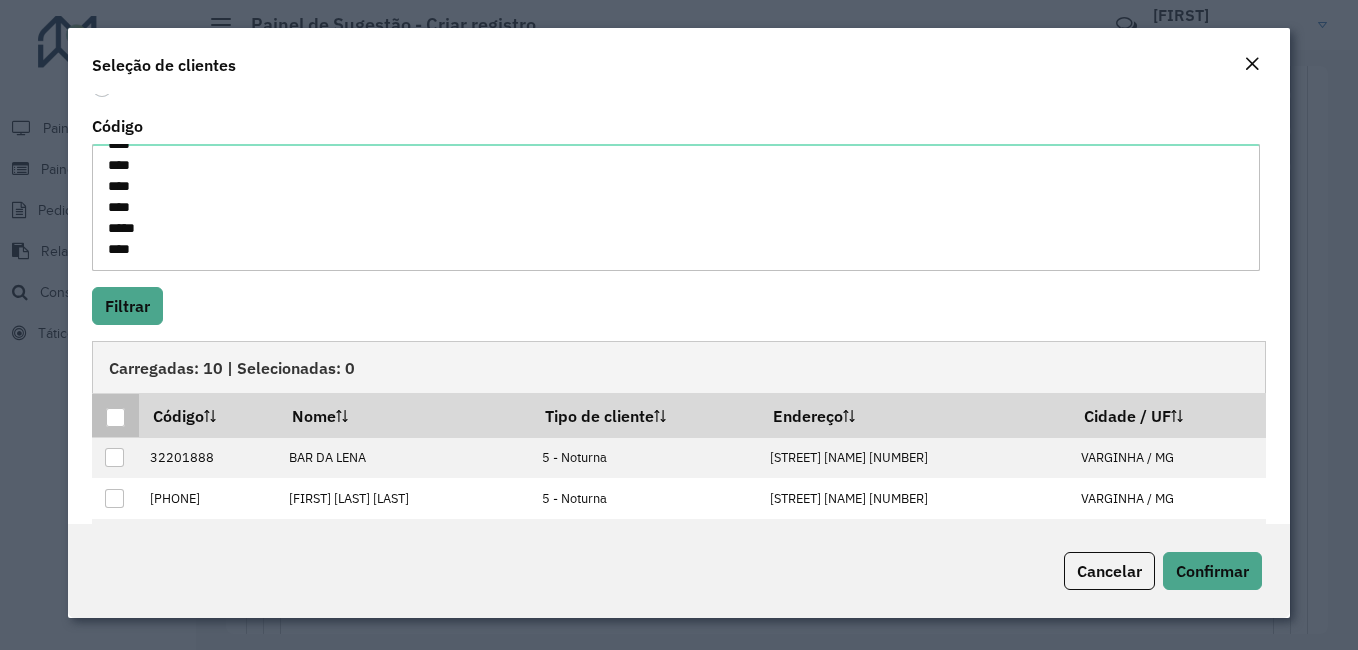click at bounding box center [115, 417] 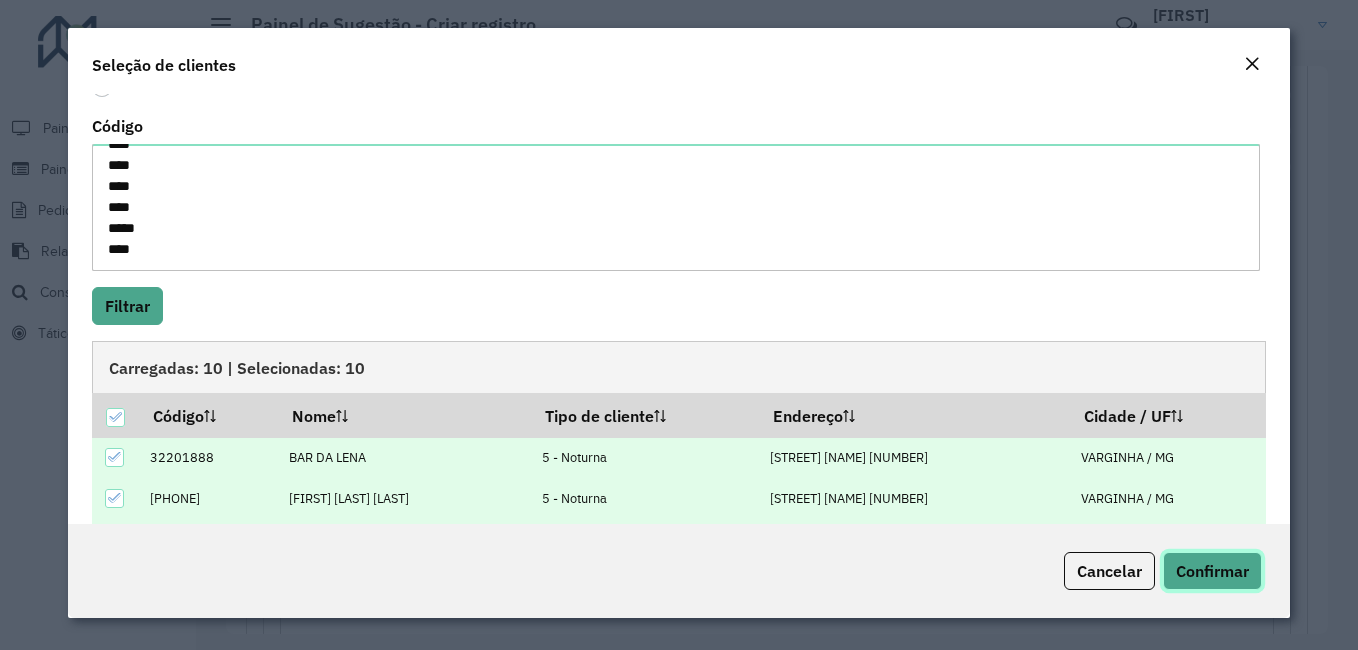 click on "Confirmar" 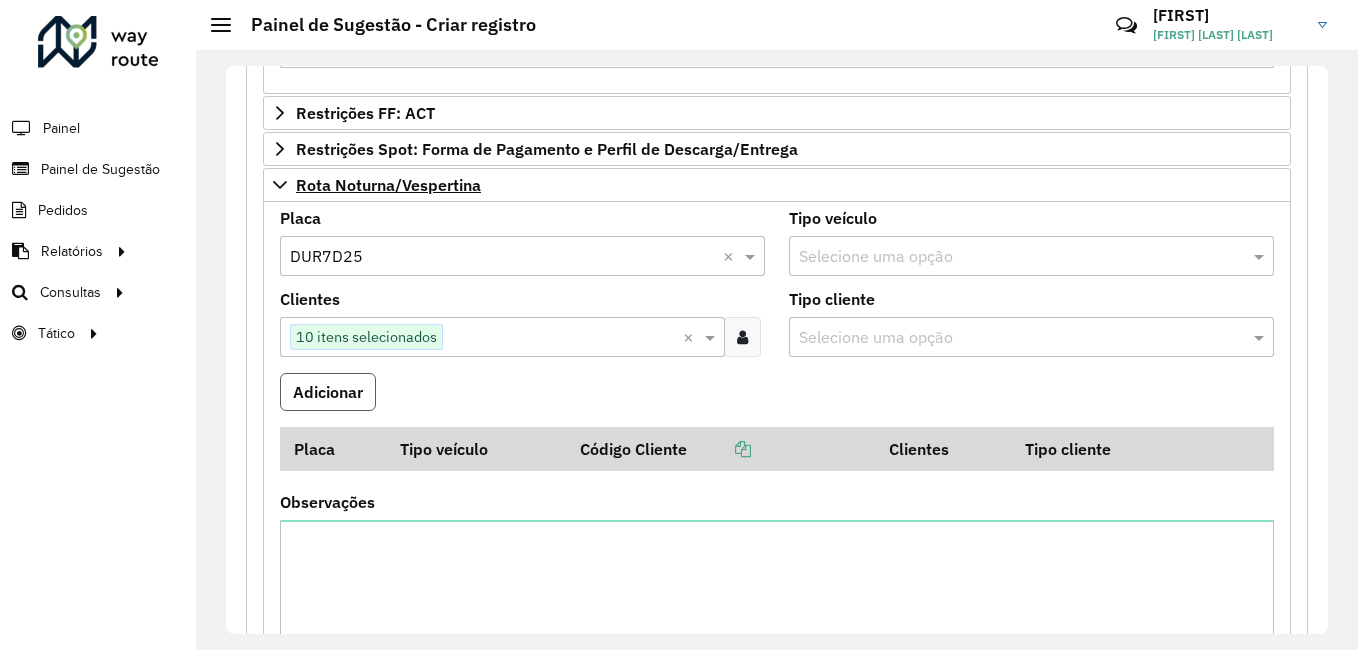 click on "Adicionar" at bounding box center [328, 392] 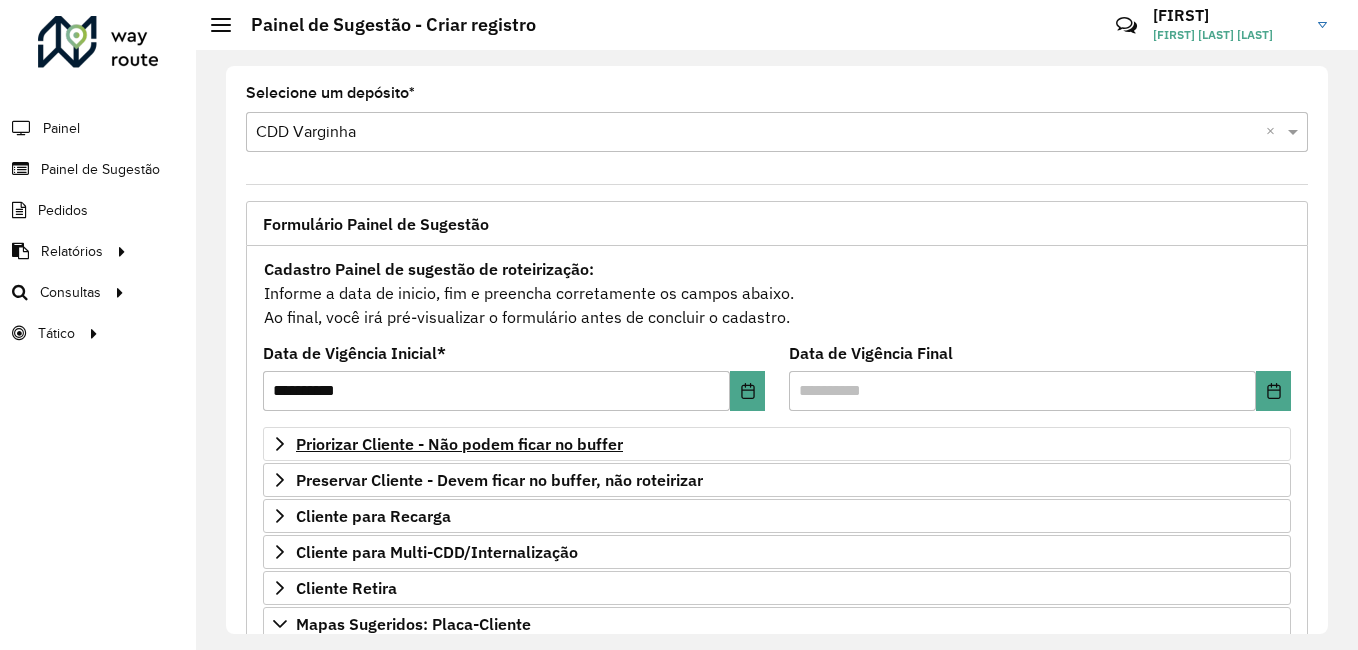 scroll, scrollTop: 200, scrollLeft: 0, axis: vertical 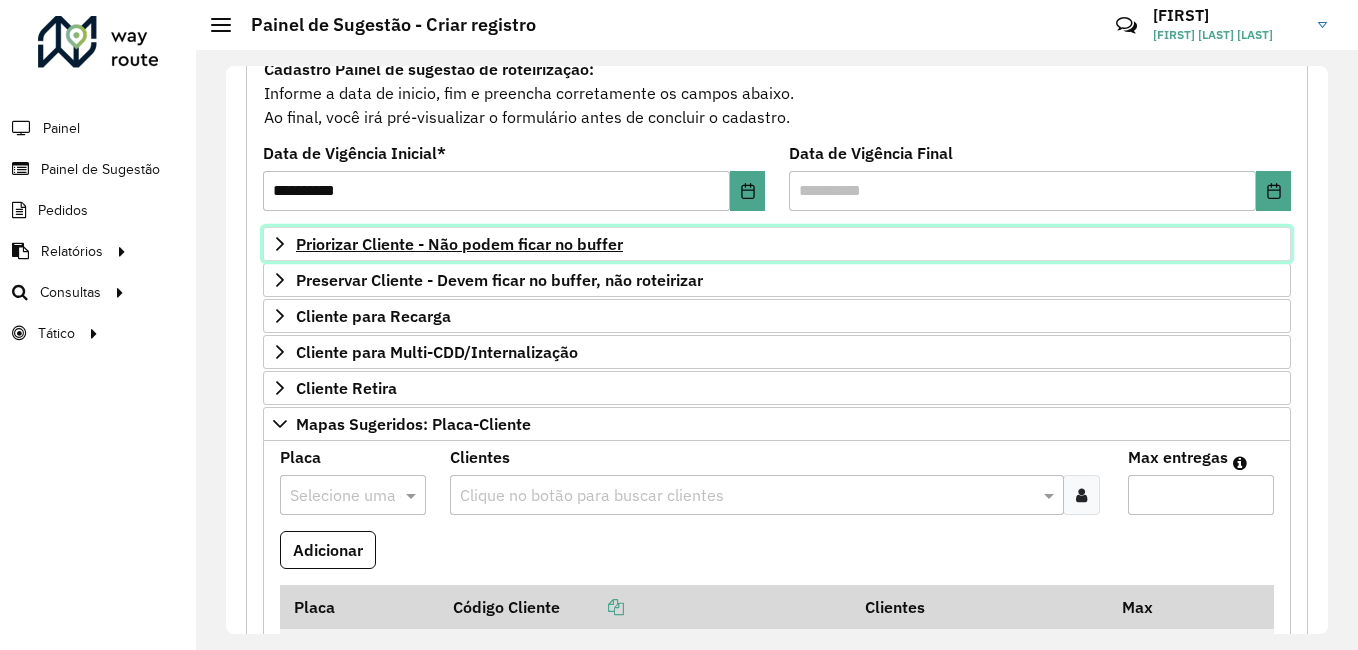 click on "Priorizar Cliente - Não podem ficar no buffer" at bounding box center (777, 244) 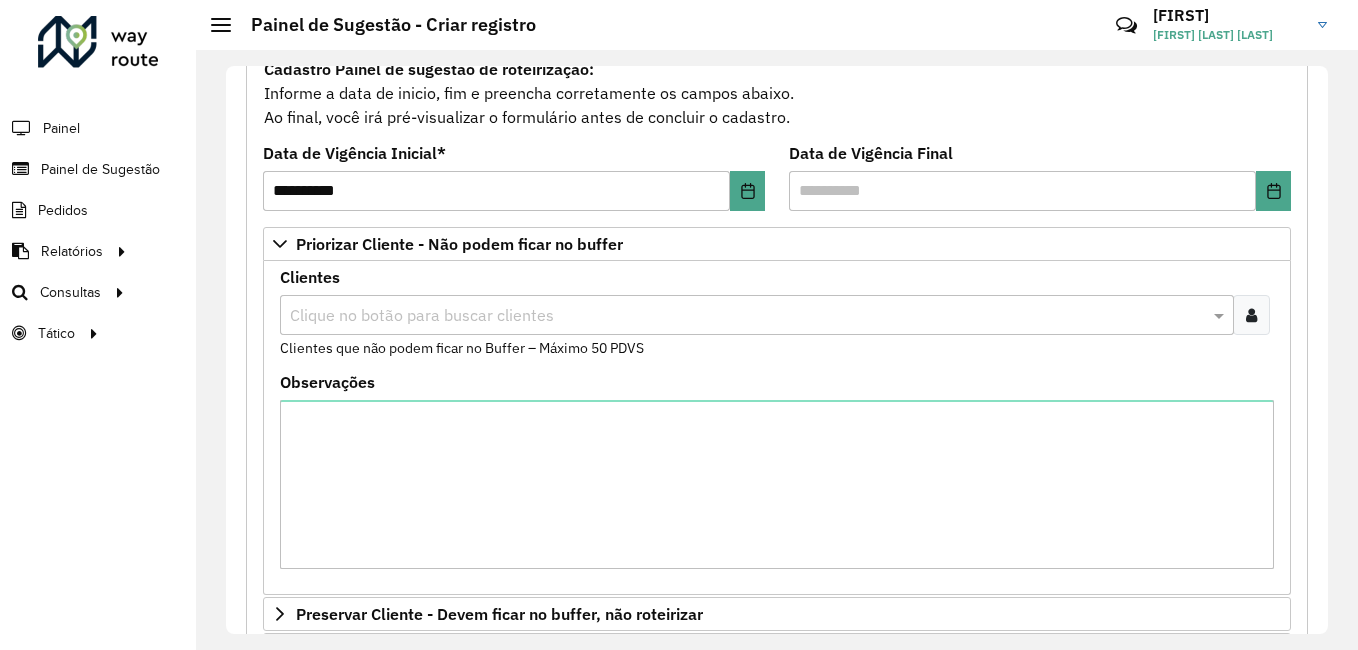 click at bounding box center [747, 316] 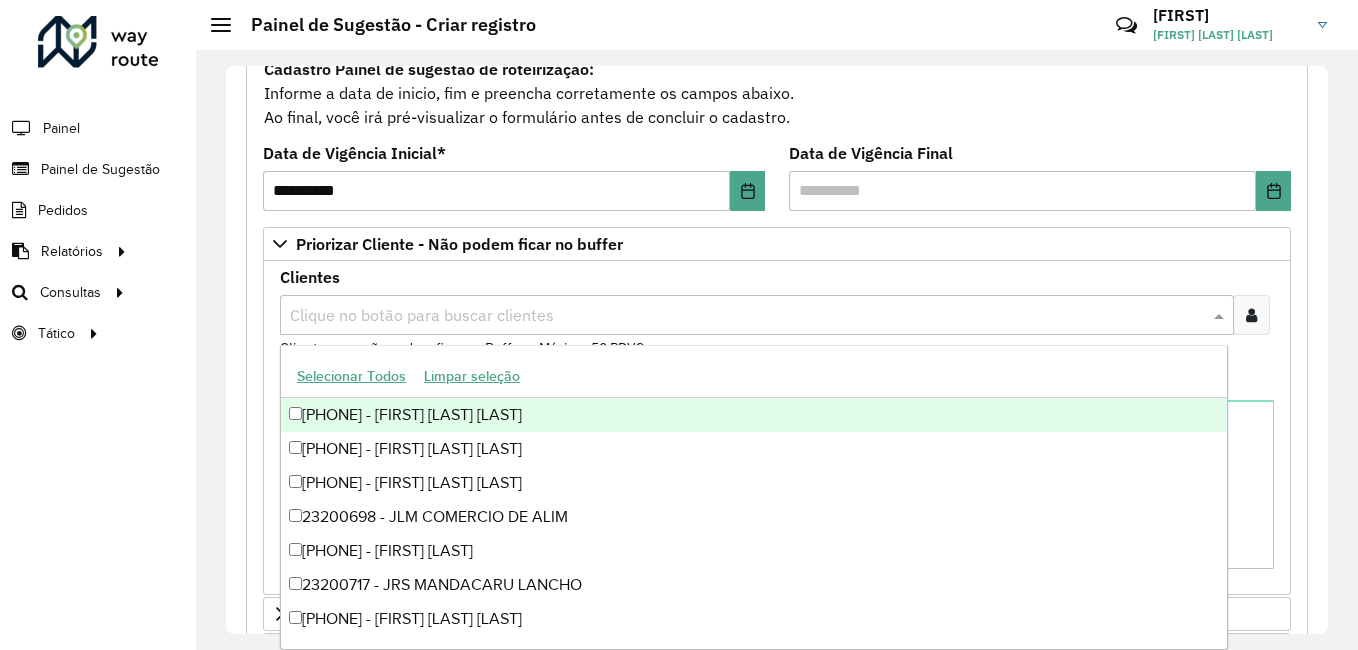 click at bounding box center (1251, 315) 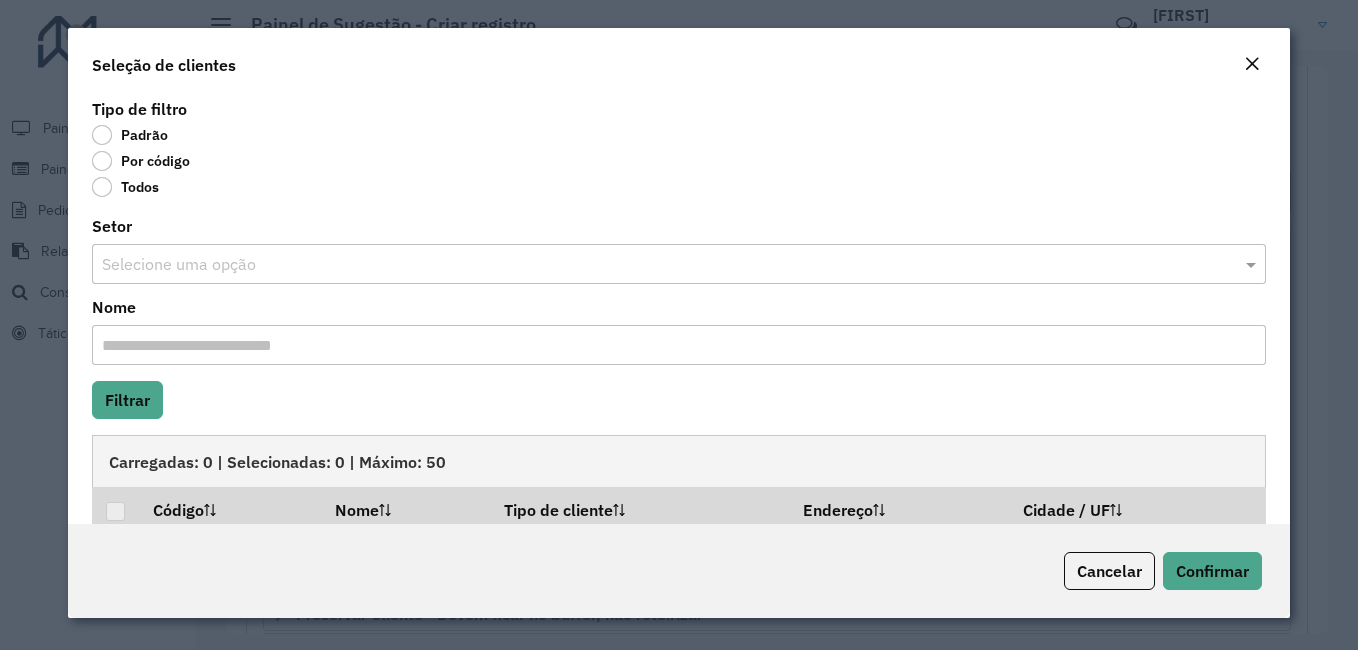click on "Por código" 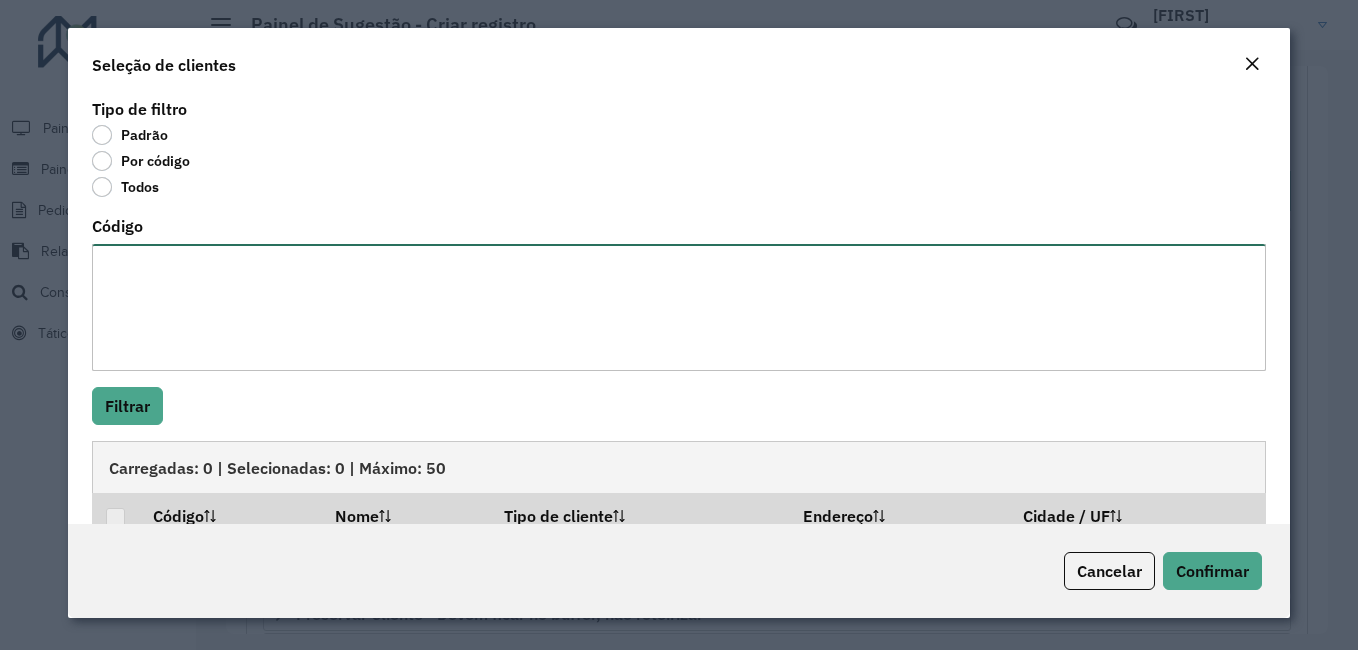 click on "Código" at bounding box center (679, 307) 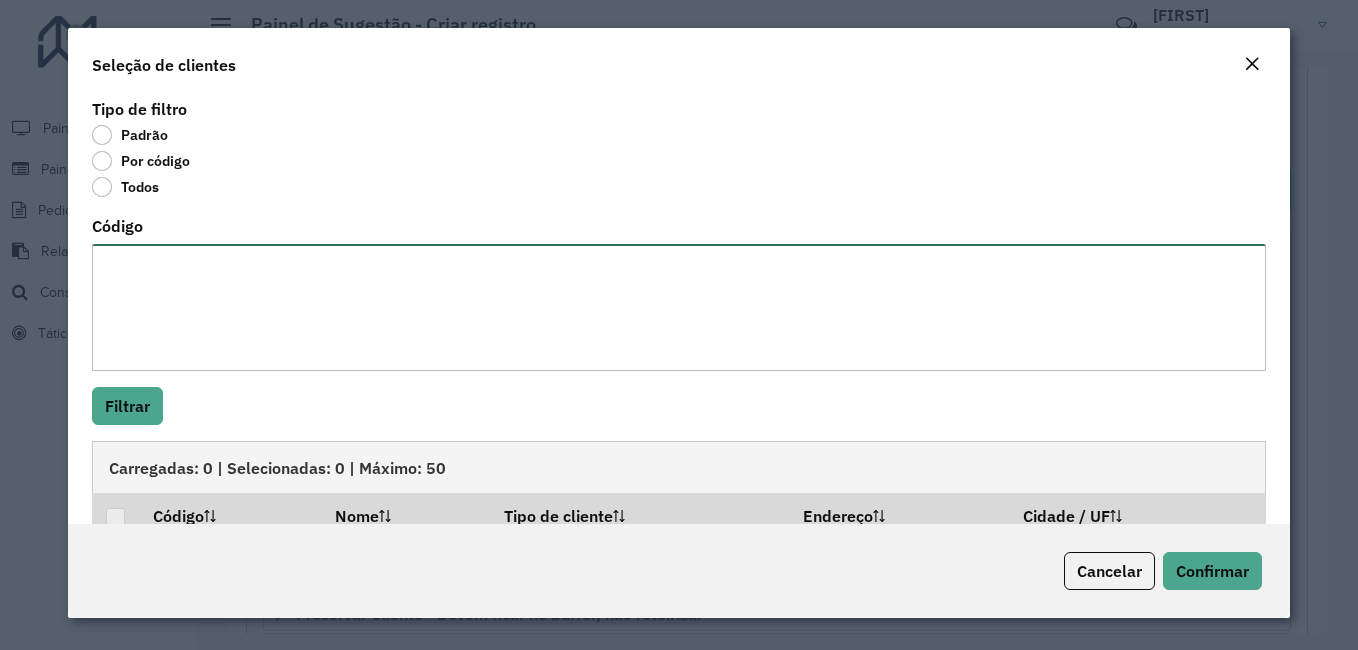 paste on "****
*****
*****
****
****
****
****
****
***" 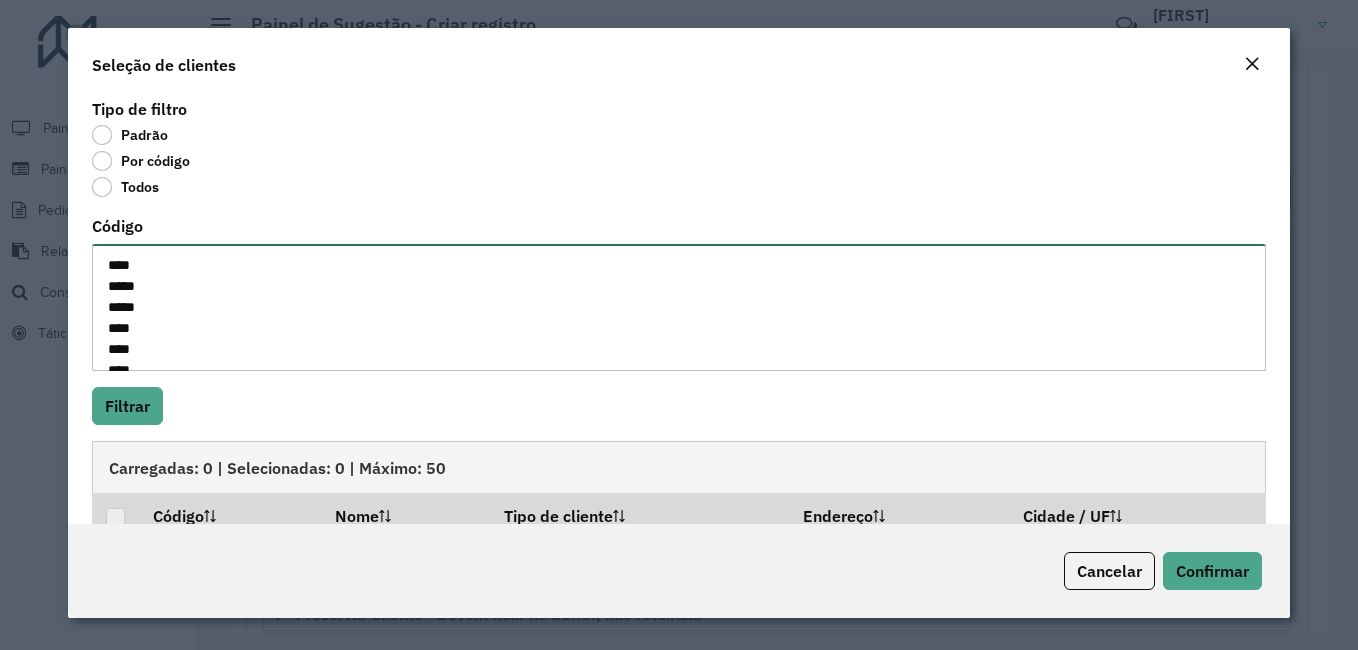 scroll, scrollTop: 92, scrollLeft: 0, axis: vertical 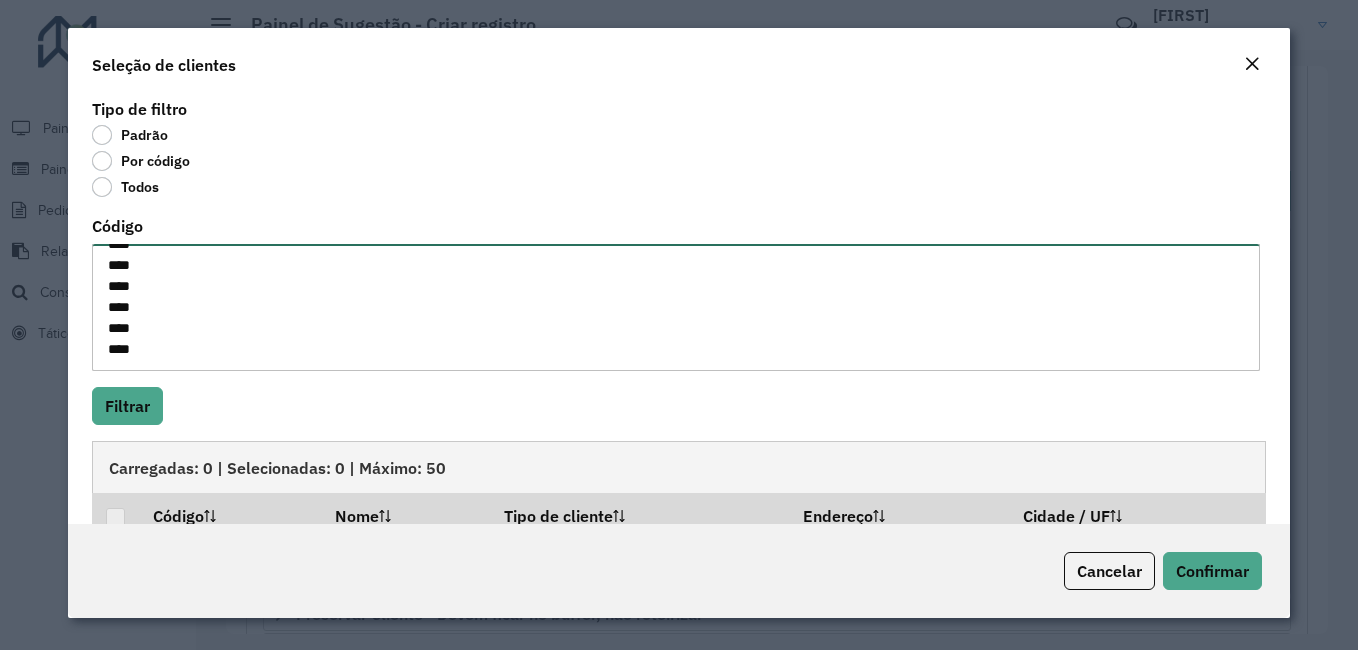 paste on "****
****
*****
****
*****
***
***
**
****
*****
****
*****" 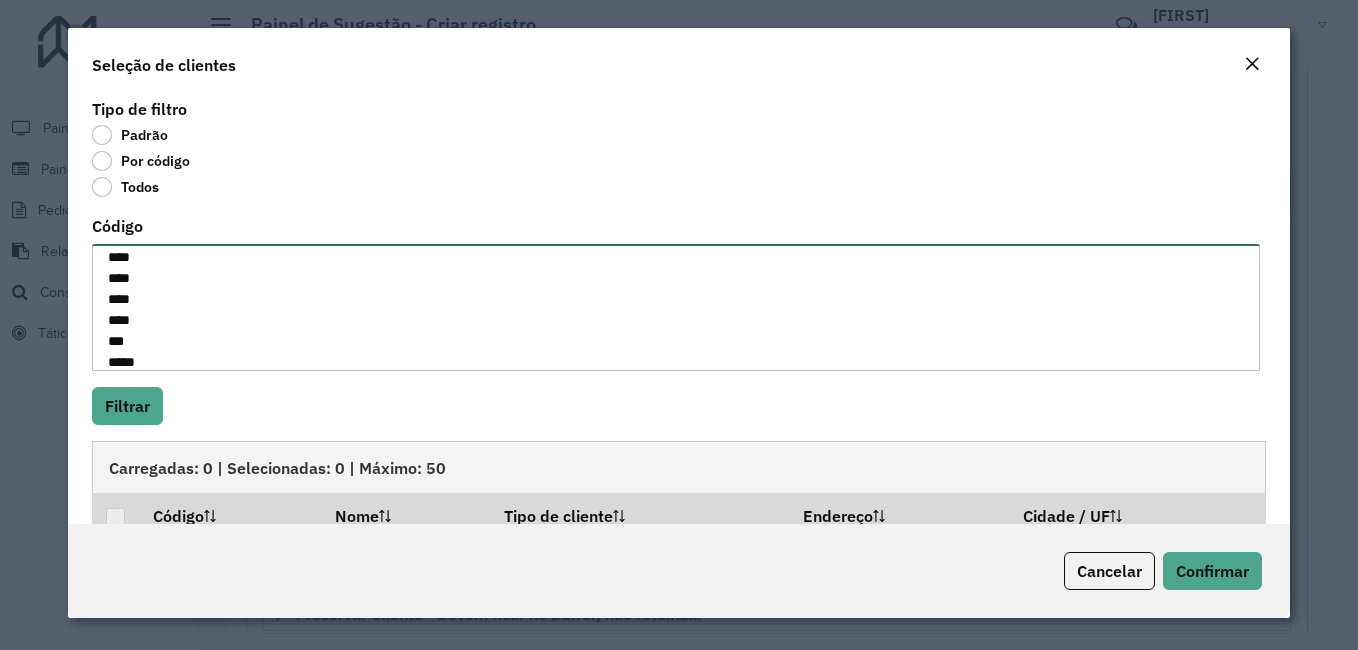 scroll, scrollTop: 344, scrollLeft: 0, axis: vertical 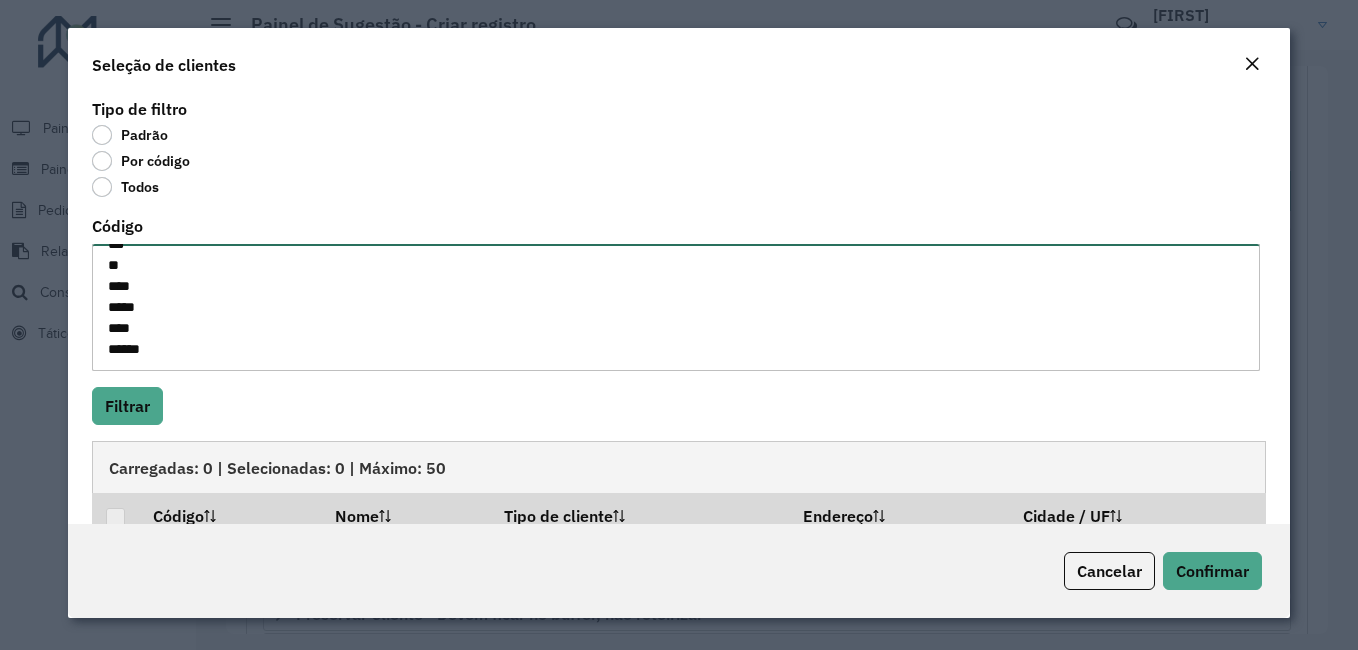 type on "****
*****
*****
****
****
****
****
****
***
*****
****
*****
****
*****
***
***
**
****
*****
****
*****" 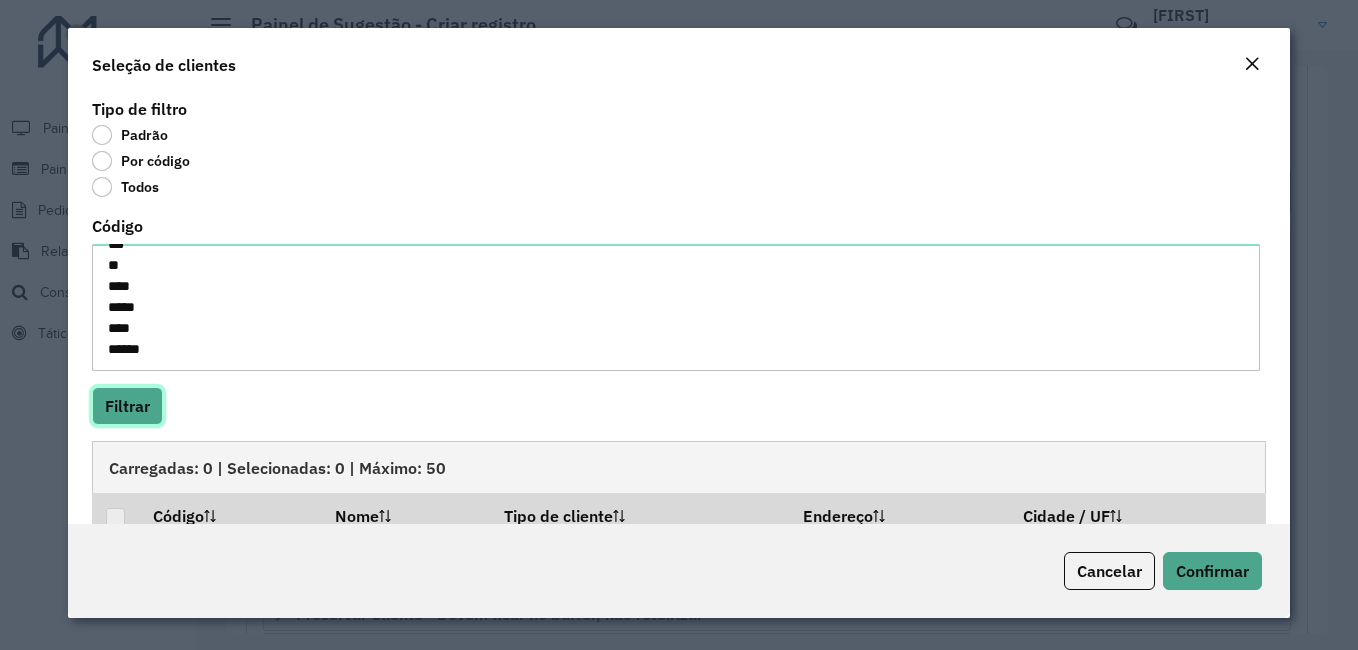 click on "Filtrar" 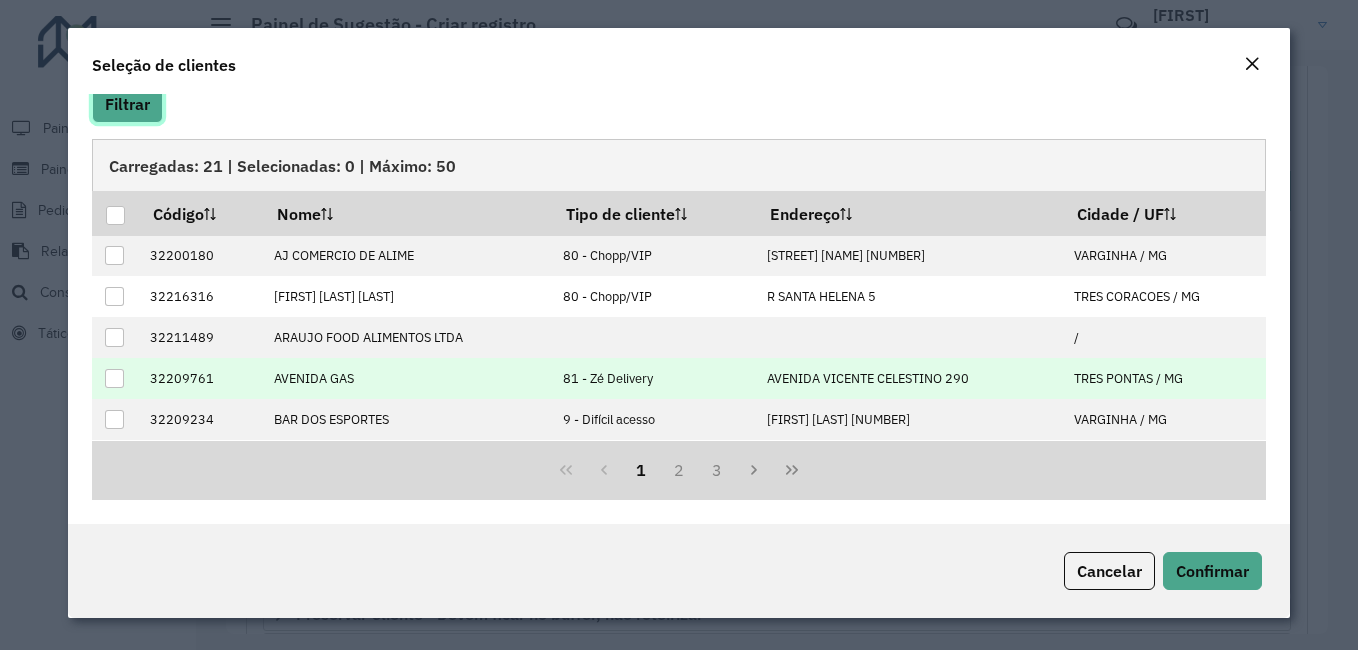 scroll, scrollTop: 2, scrollLeft: 0, axis: vertical 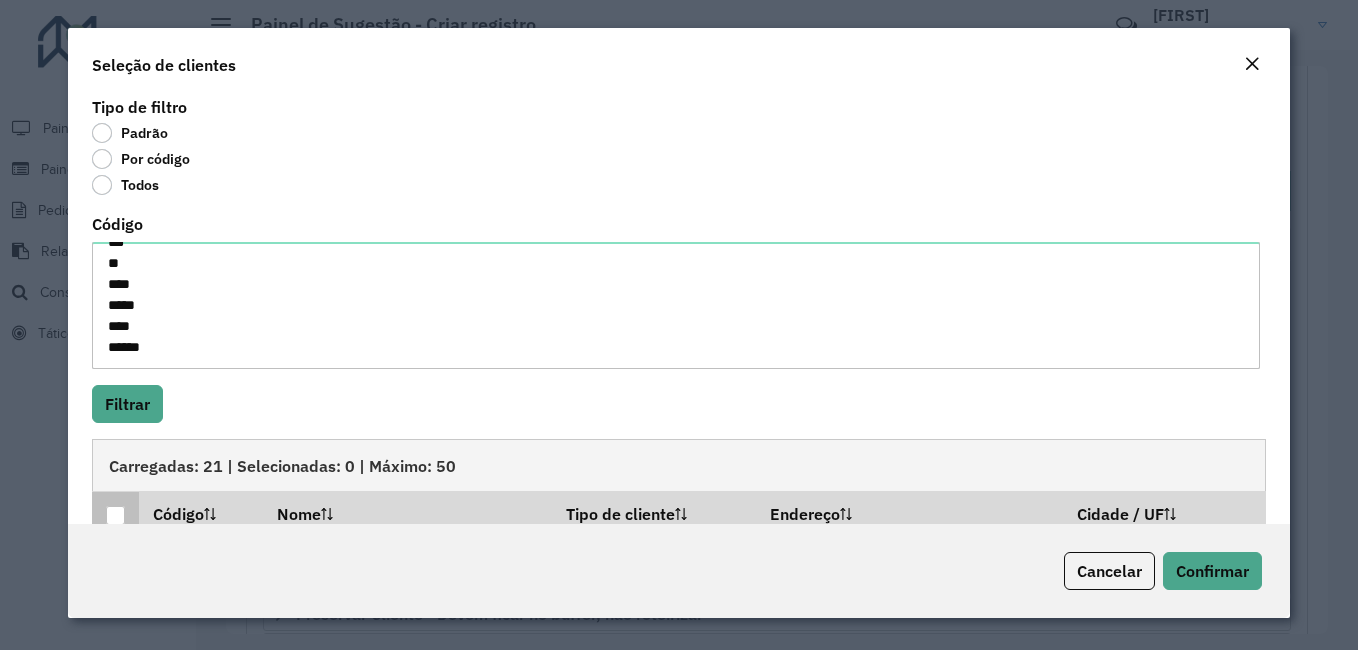 click at bounding box center [115, 513] 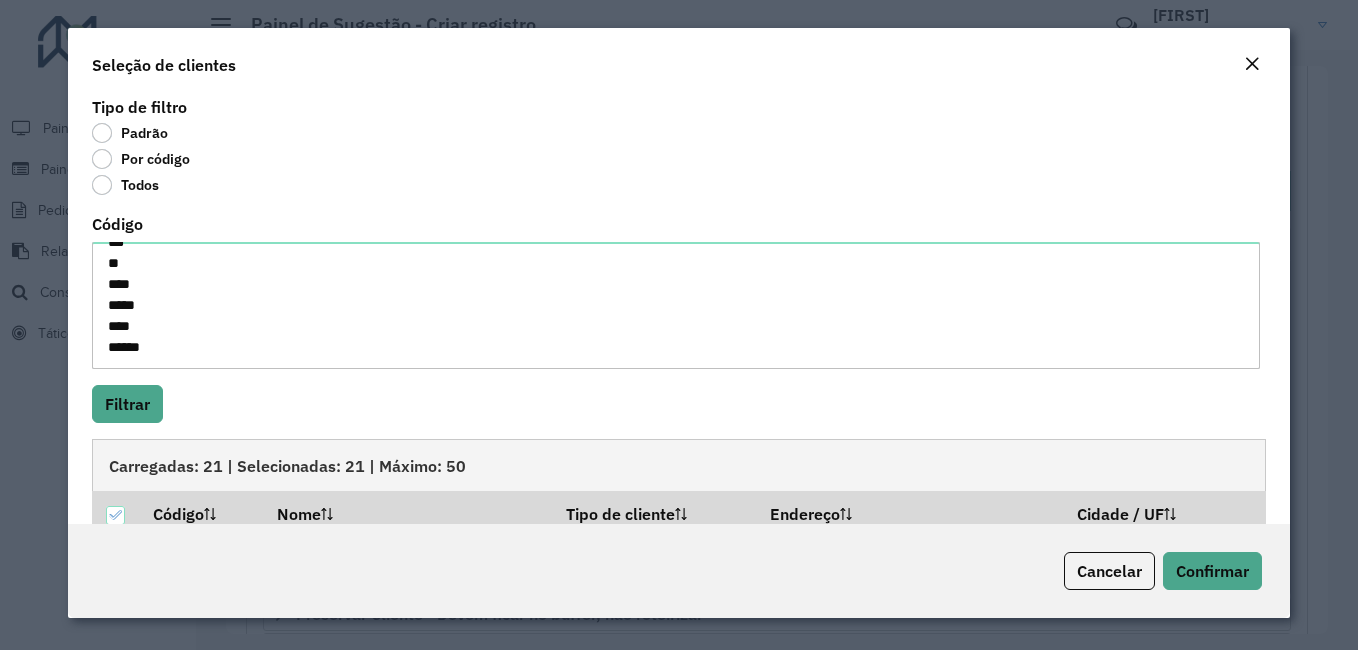 scroll, scrollTop: 102, scrollLeft: 0, axis: vertical 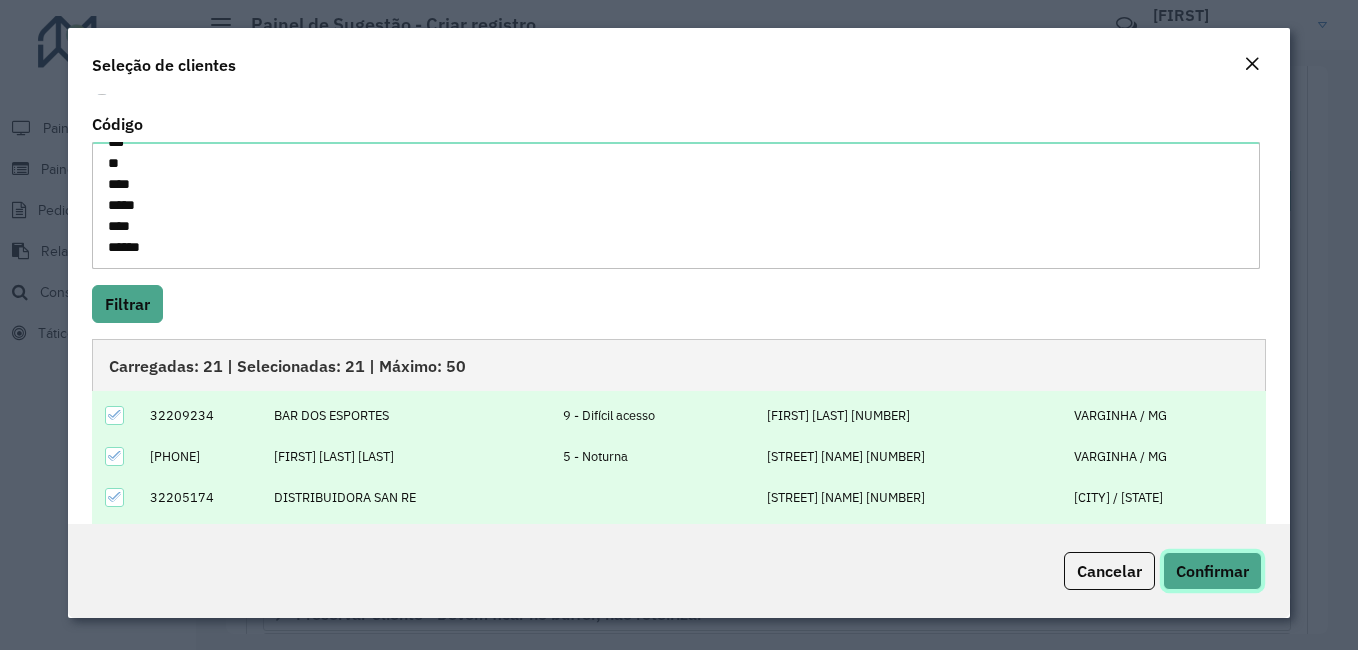 click on "Confirmar" 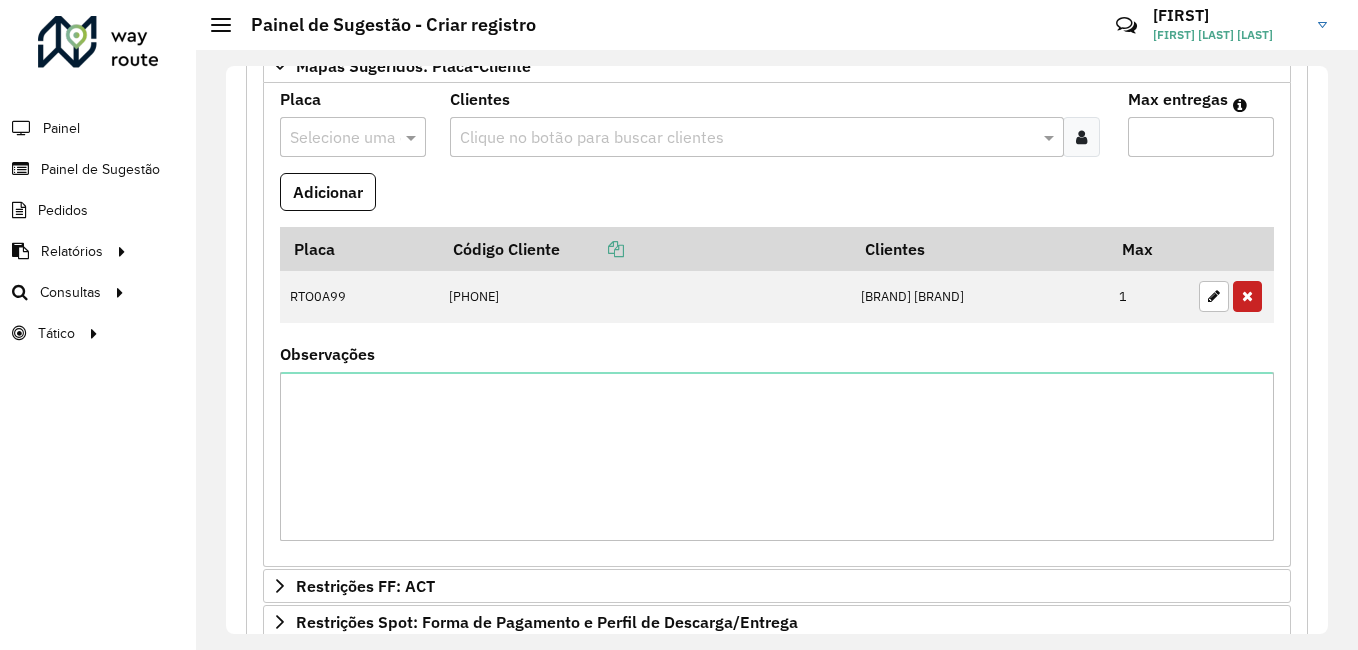 scroll, scrollTop: 792, scrollLeft: 0, axis: vertical 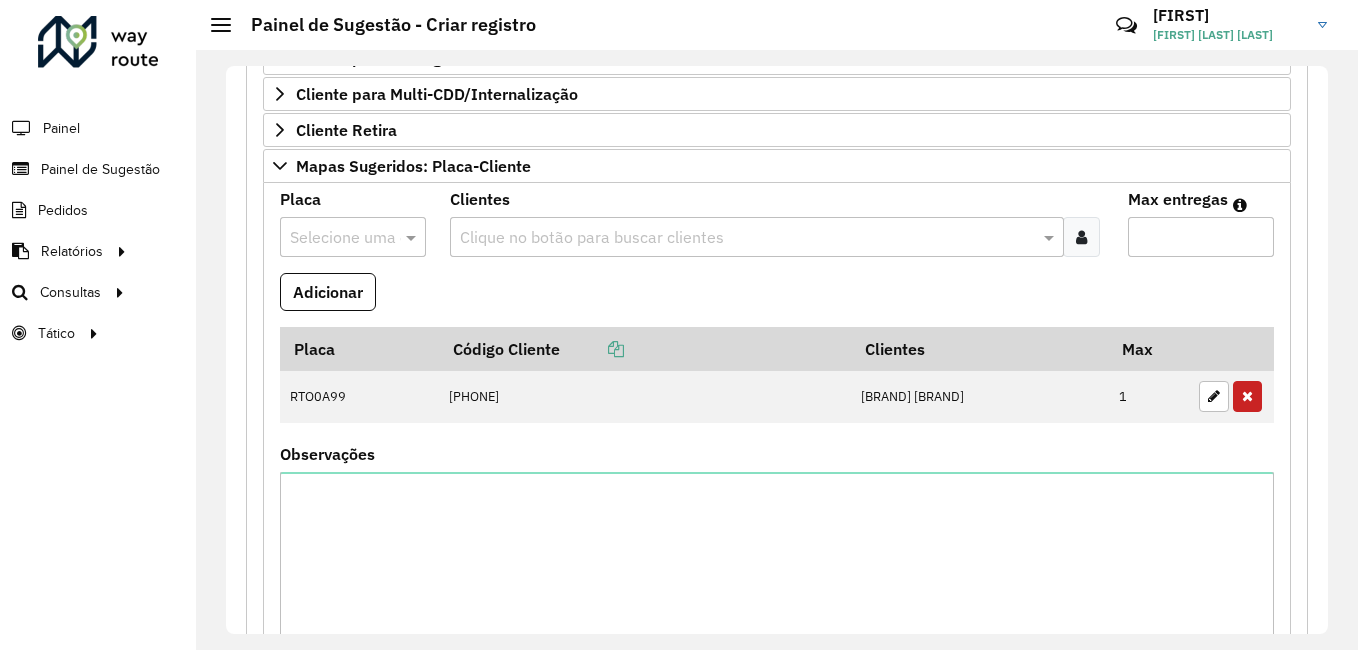 drag, startPoint x: 641, startPoint y: 430, endPoint x: 620, endPoint y: 427, distance: 21.213203 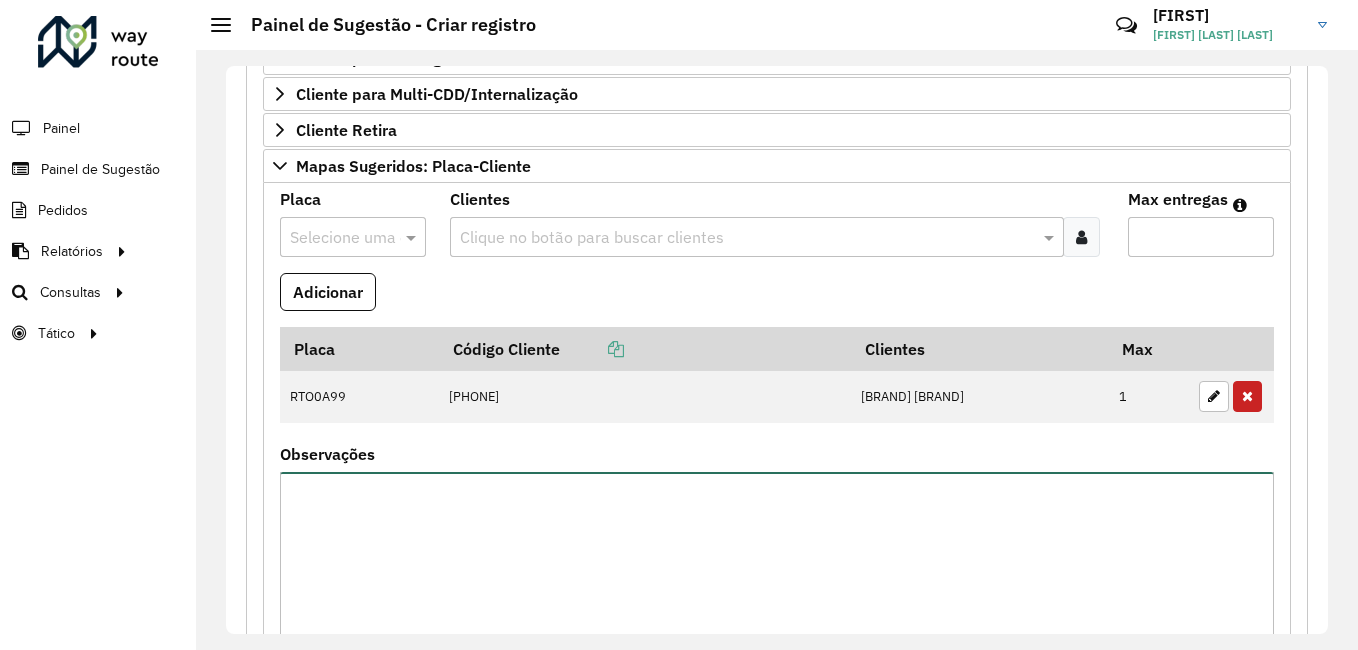 click on "Observações" at bounding box center (777, 556) 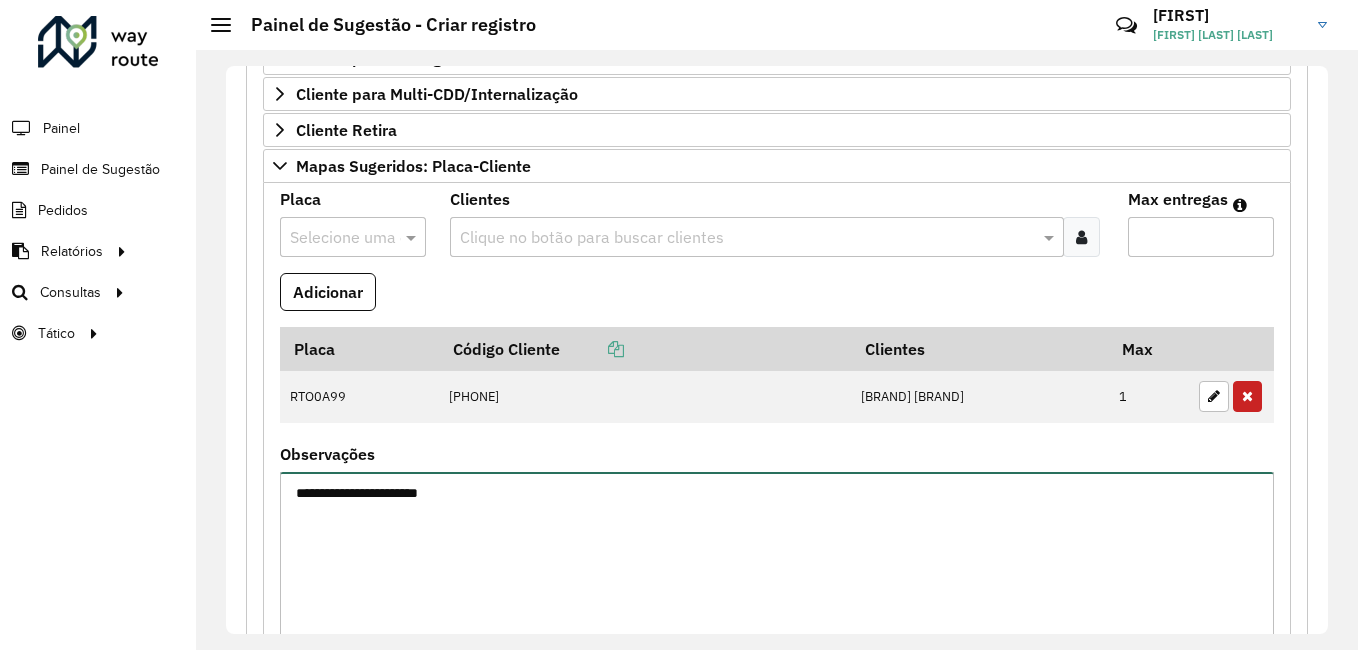 type on "**********" 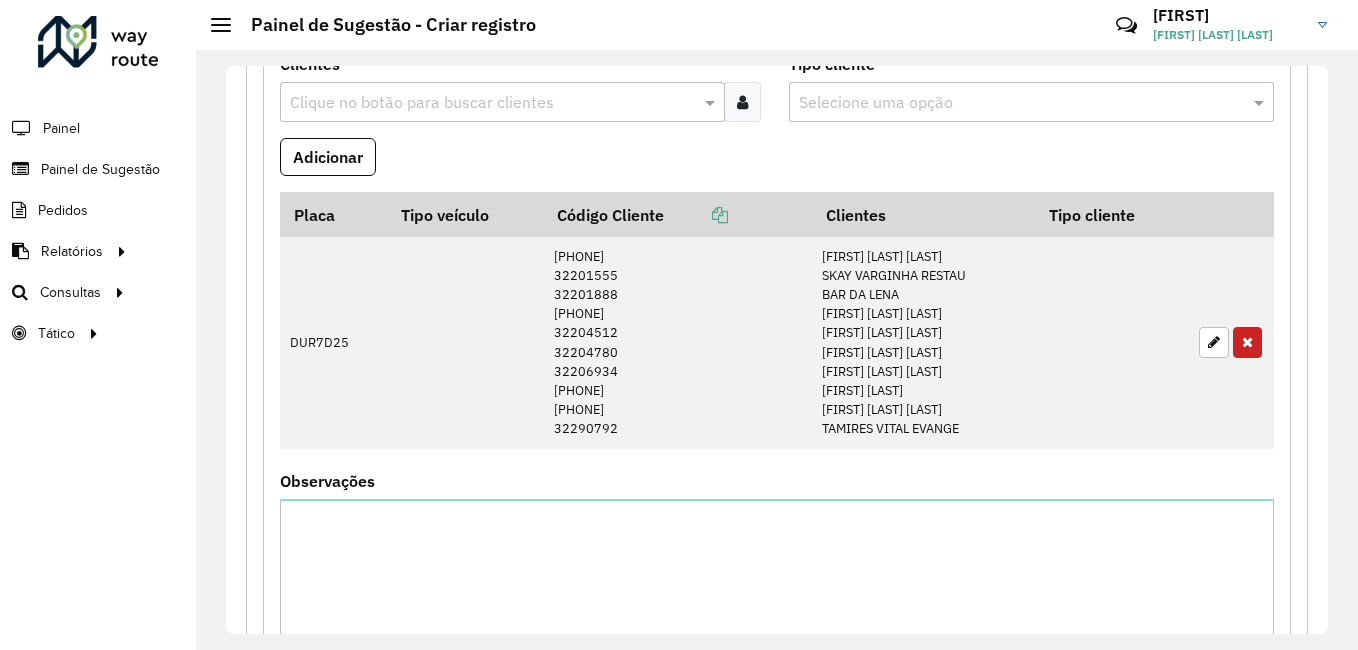 scroll, scrollTop: 1892, scrollLeft: 0, axis: vertical 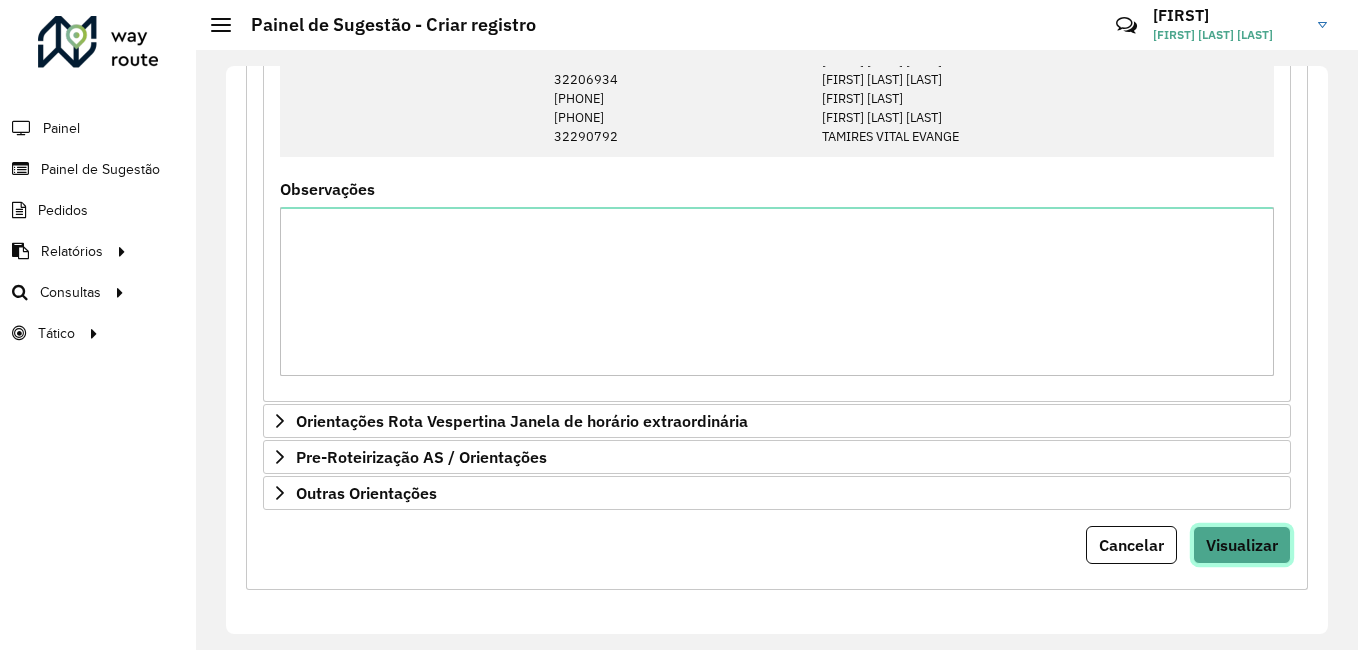 click on "Visualizar" at bounding box center [1242, 545] 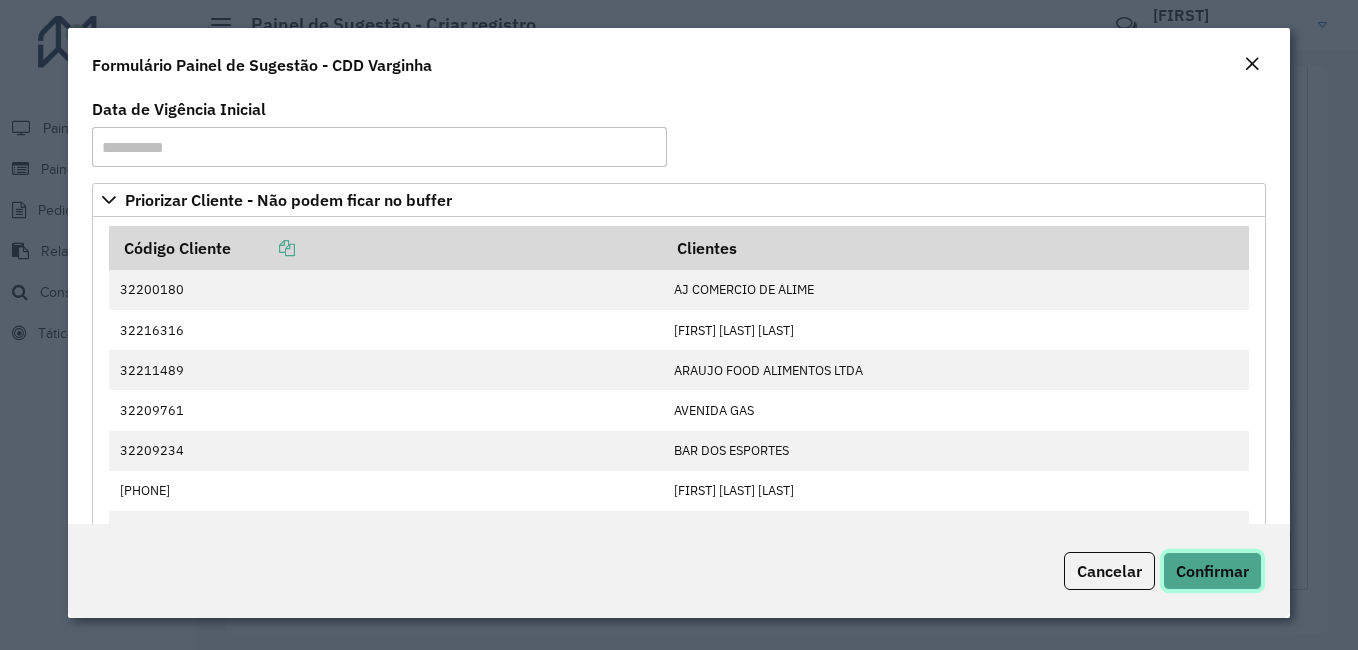 click on "Confirmar" 